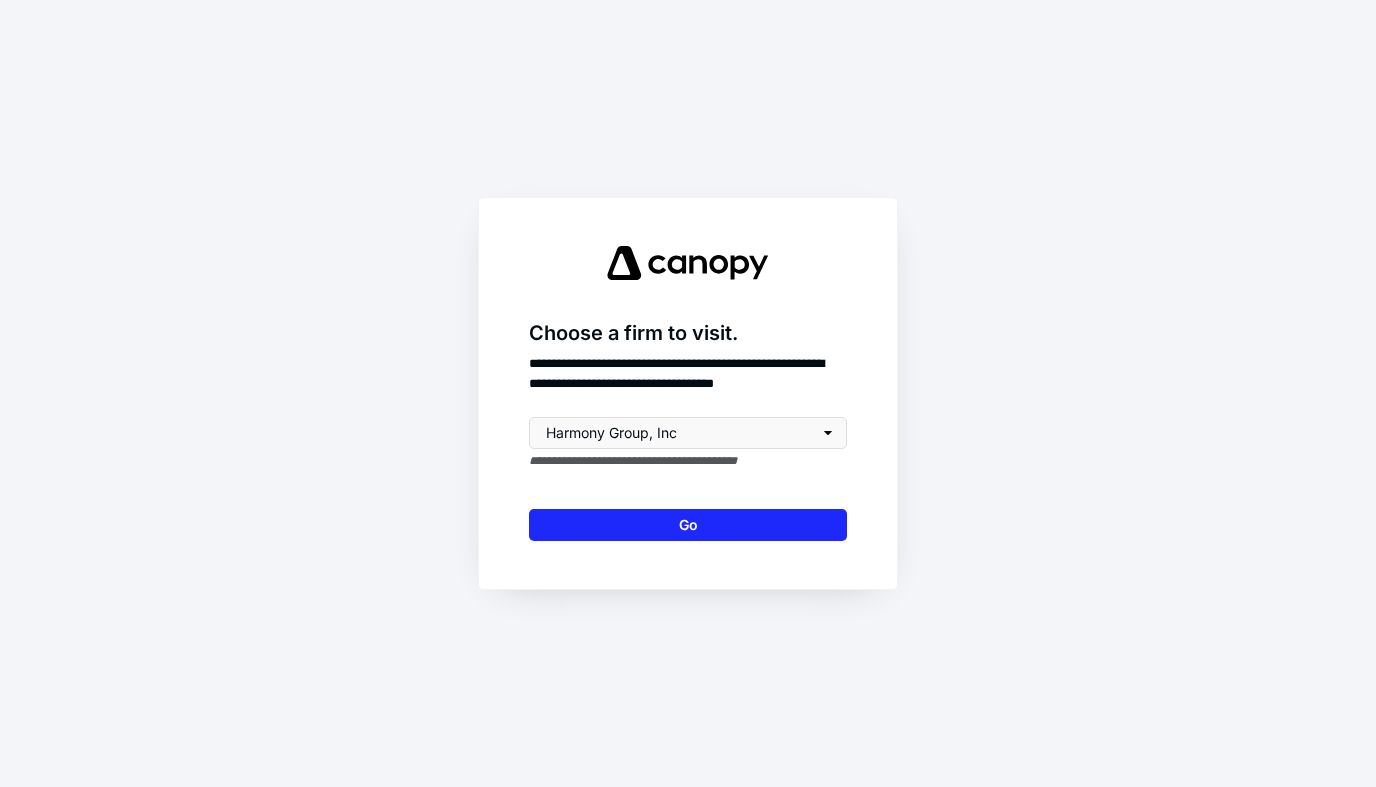 scroll, scrollTop: 0, scrollLeft: 0, axis: both 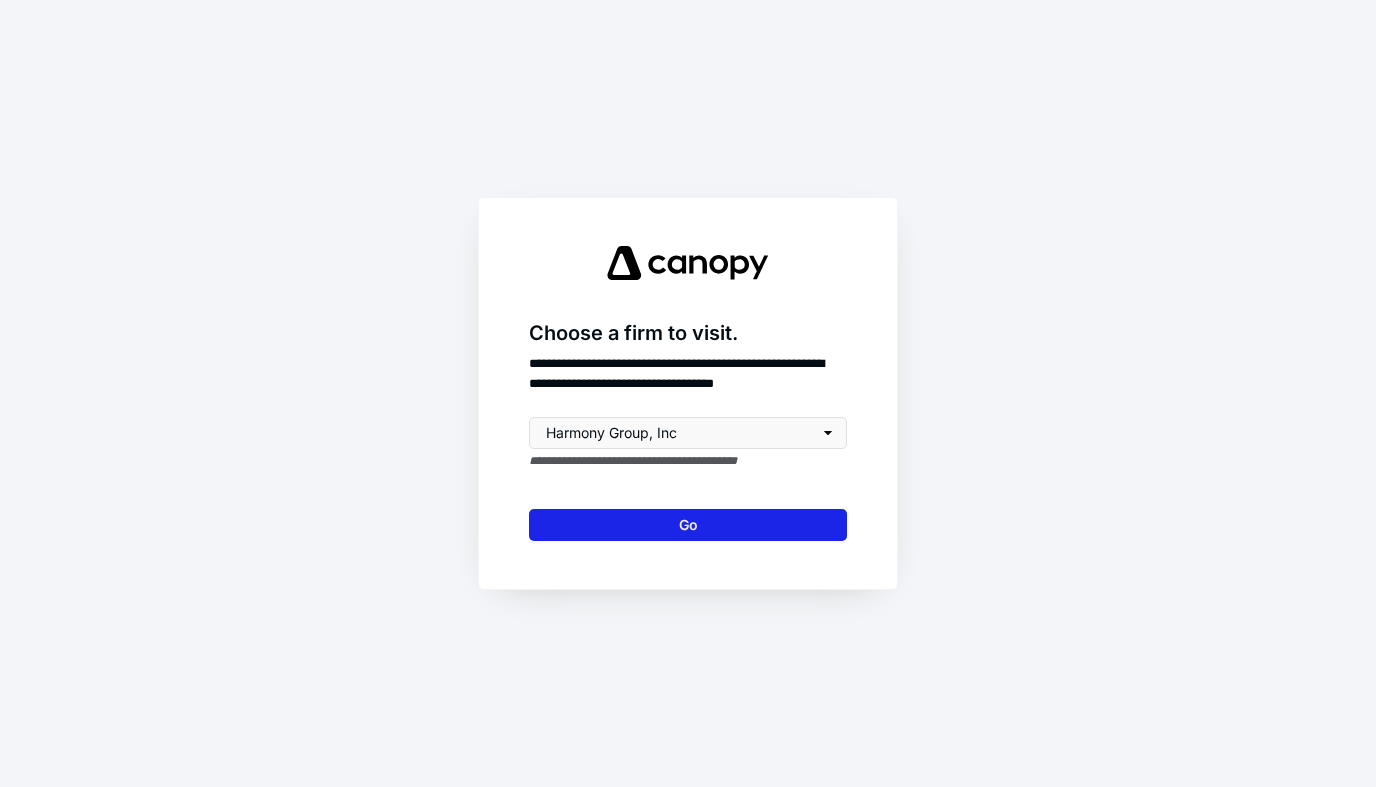 click on "Go" at bounding box center (688, 525) 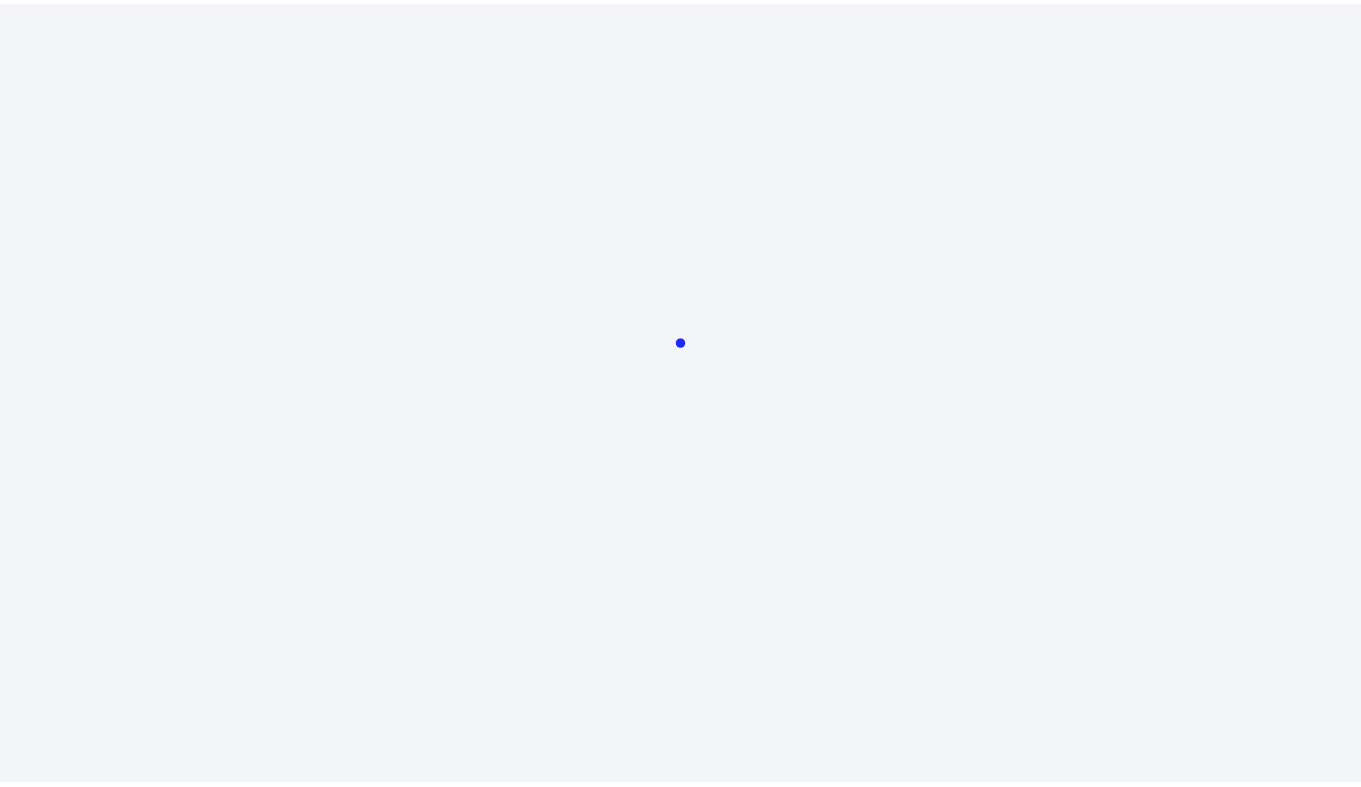 scroll, scrollTop: 0, scrollLeft: 0, axis: both 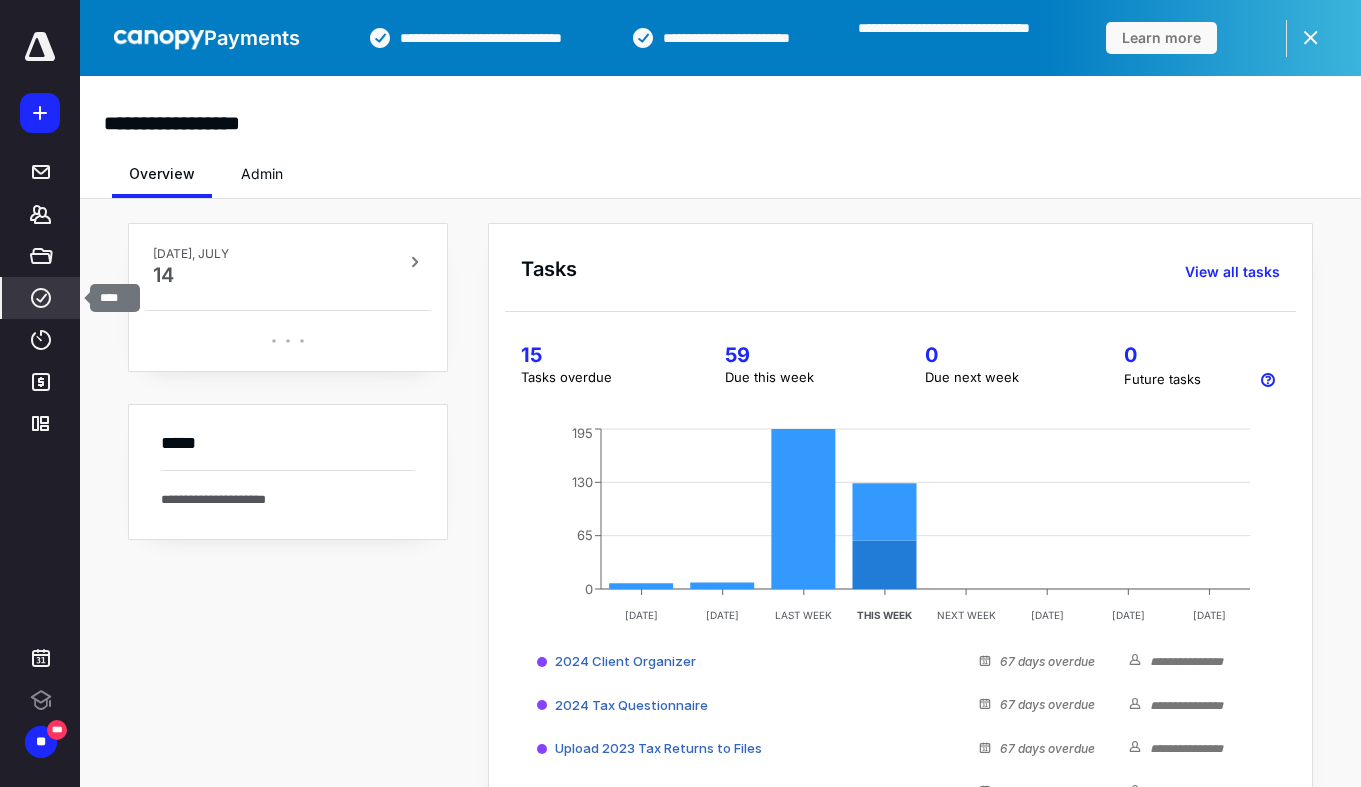 click 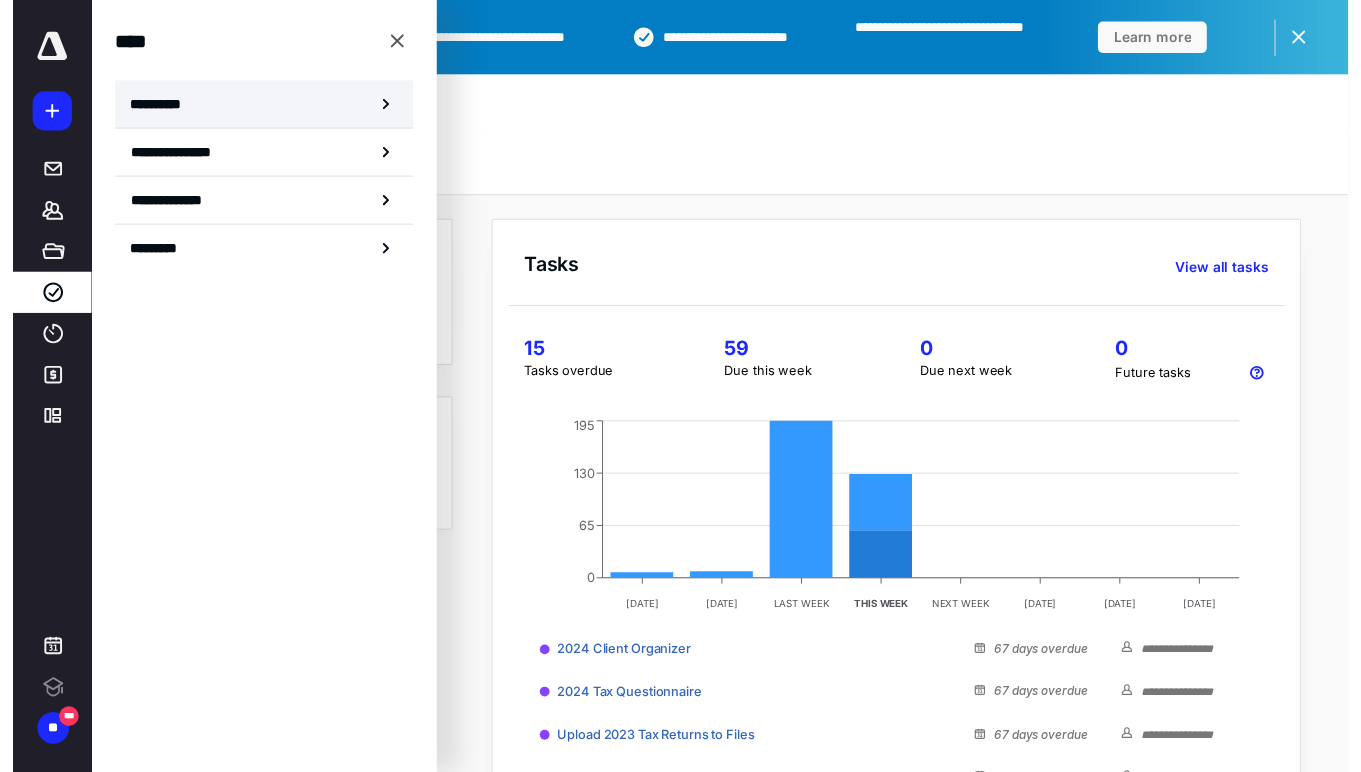 scroll, scrollTop: 0, scrollLeft: 0, axis: both 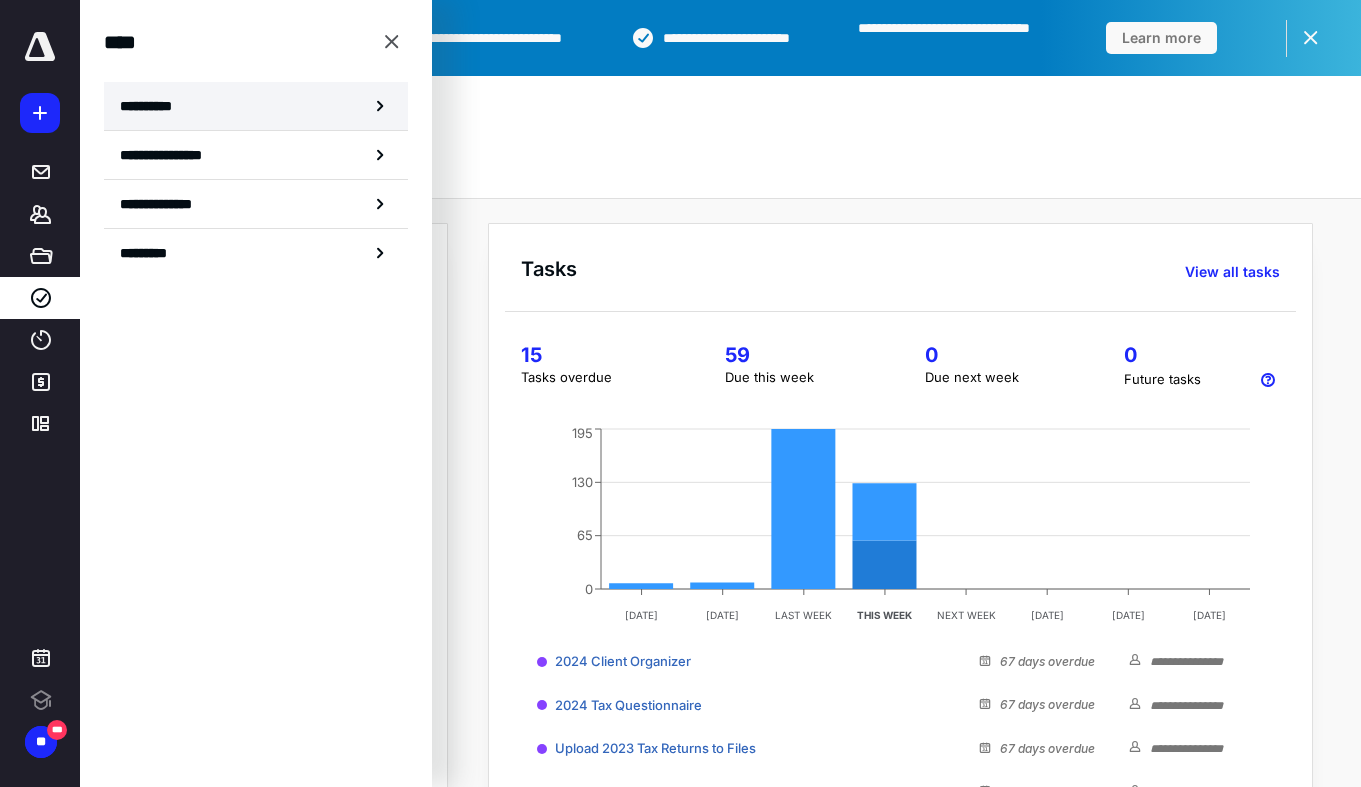 click on "**********" at bounding box center [256, 106] 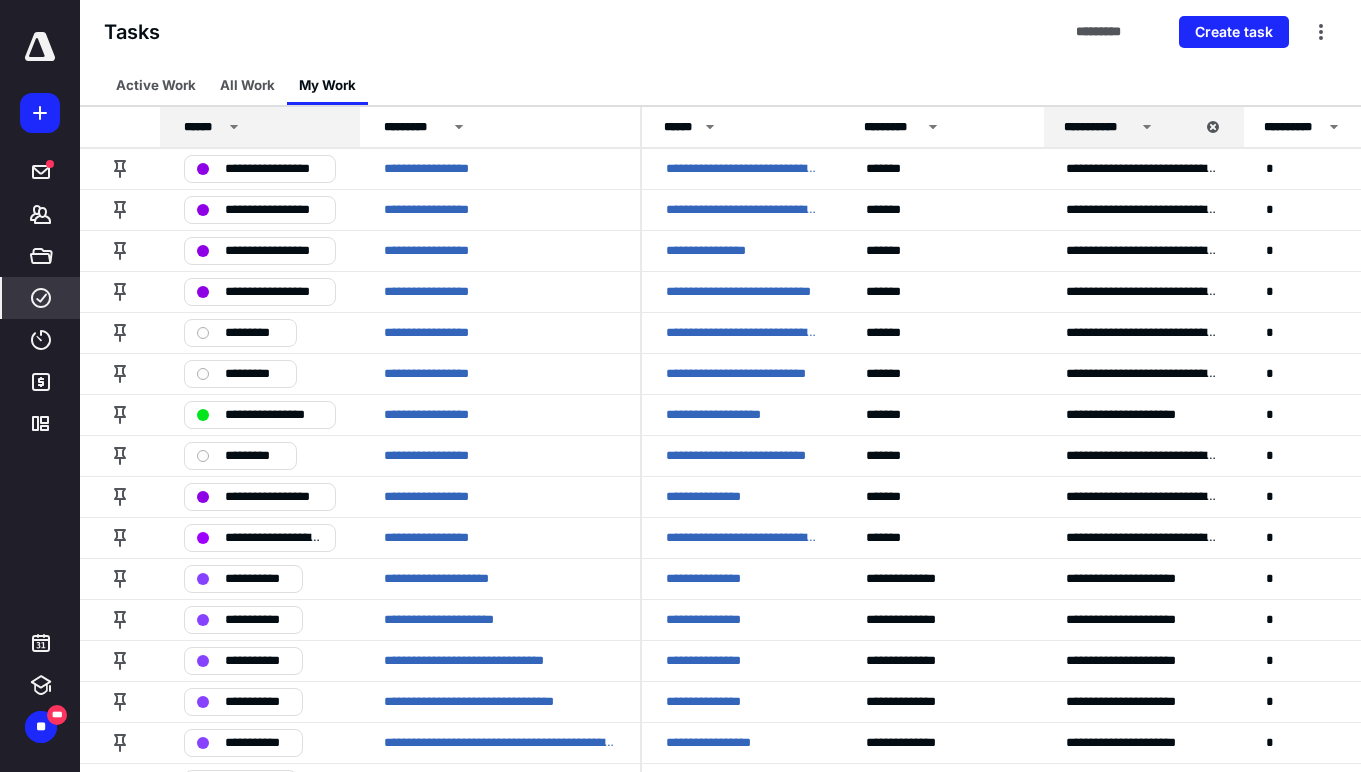 click on "******" at bounding box center [203, 127] 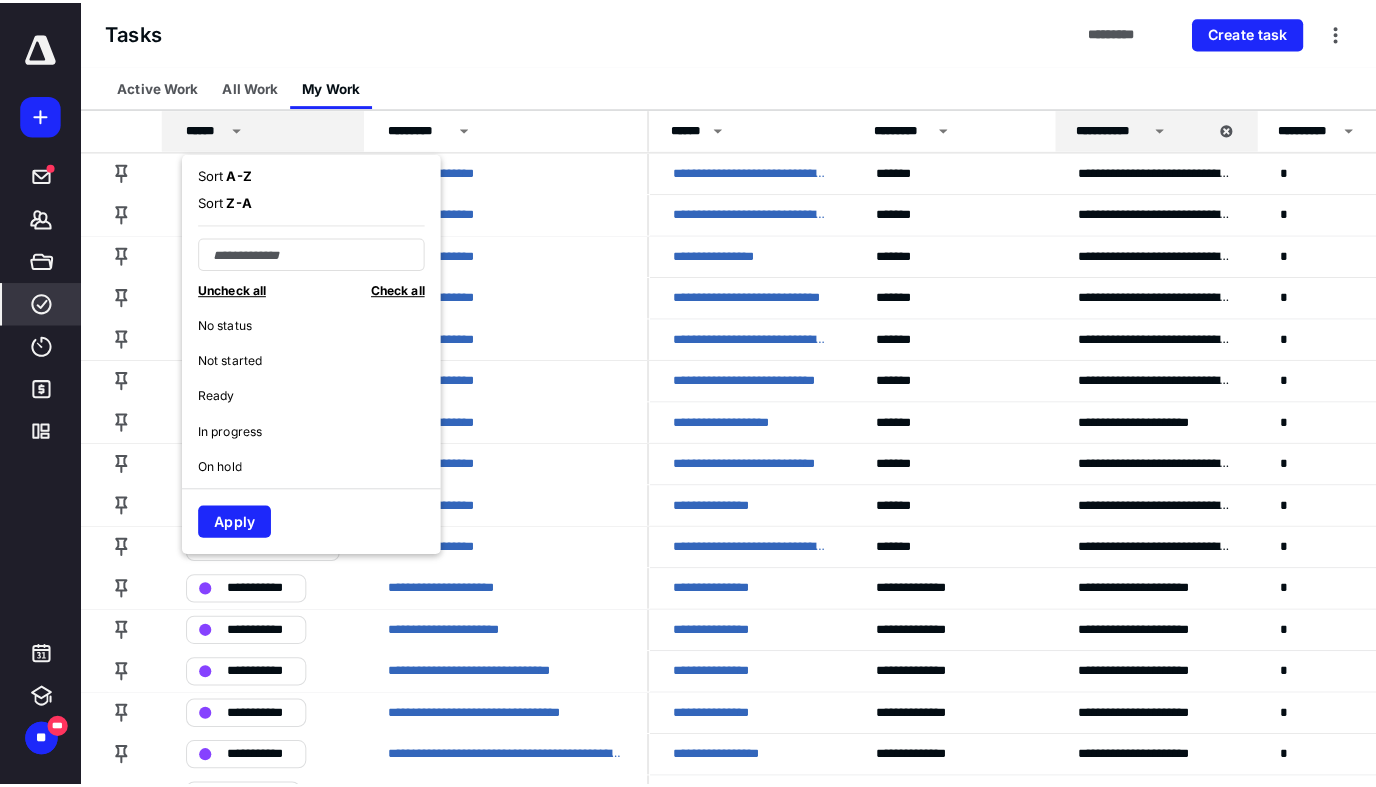 scroll, scrollTop: 100, scrollLeft: 0, axis: vertical 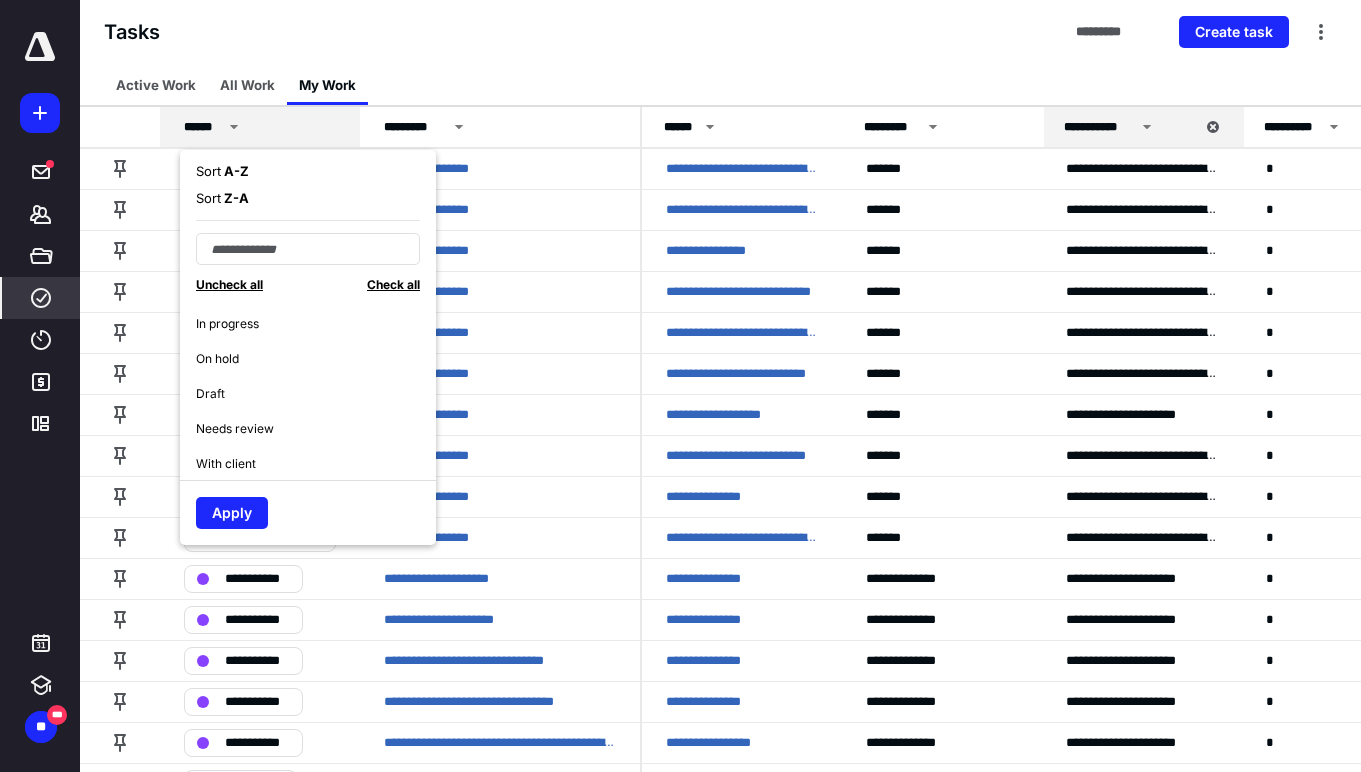 click on "Needs review" at bounding box center (235, 429) 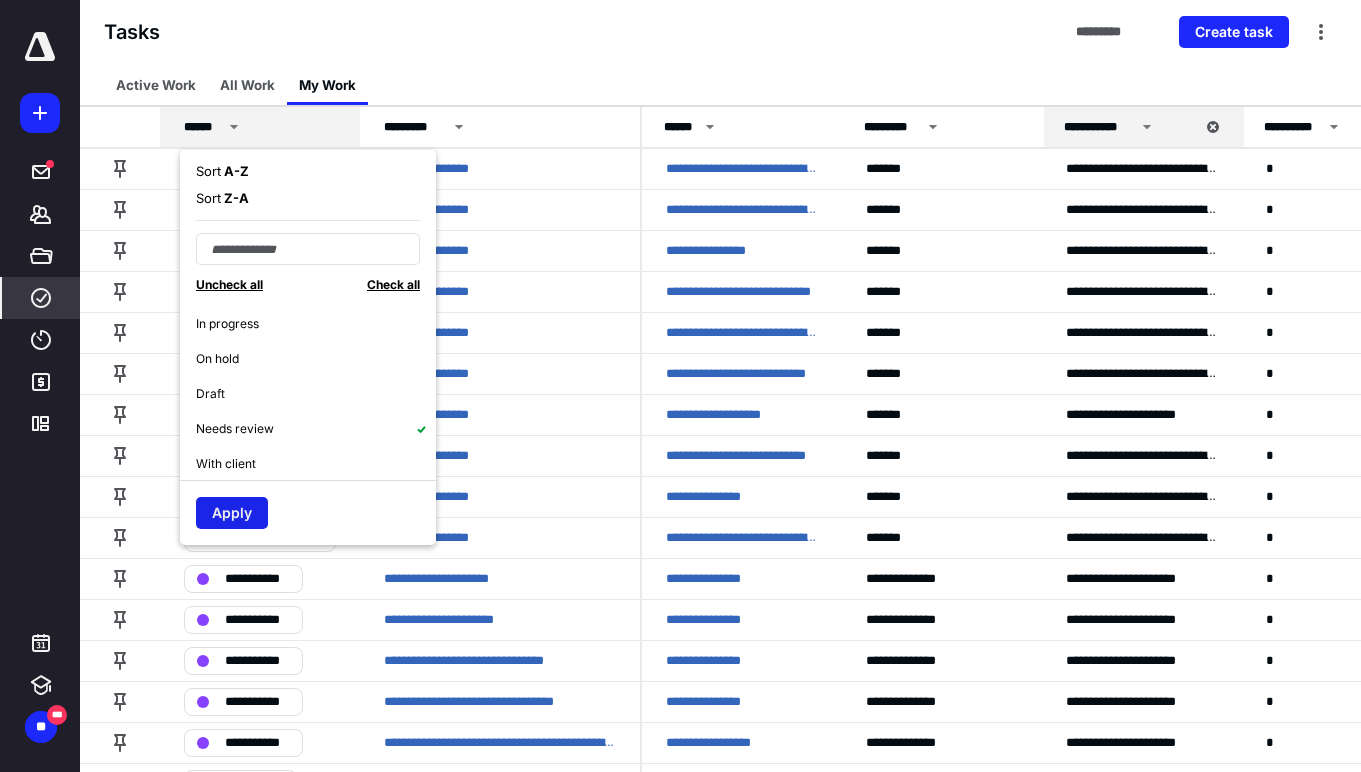 click on "Apply" at bounding box center (232, 513) 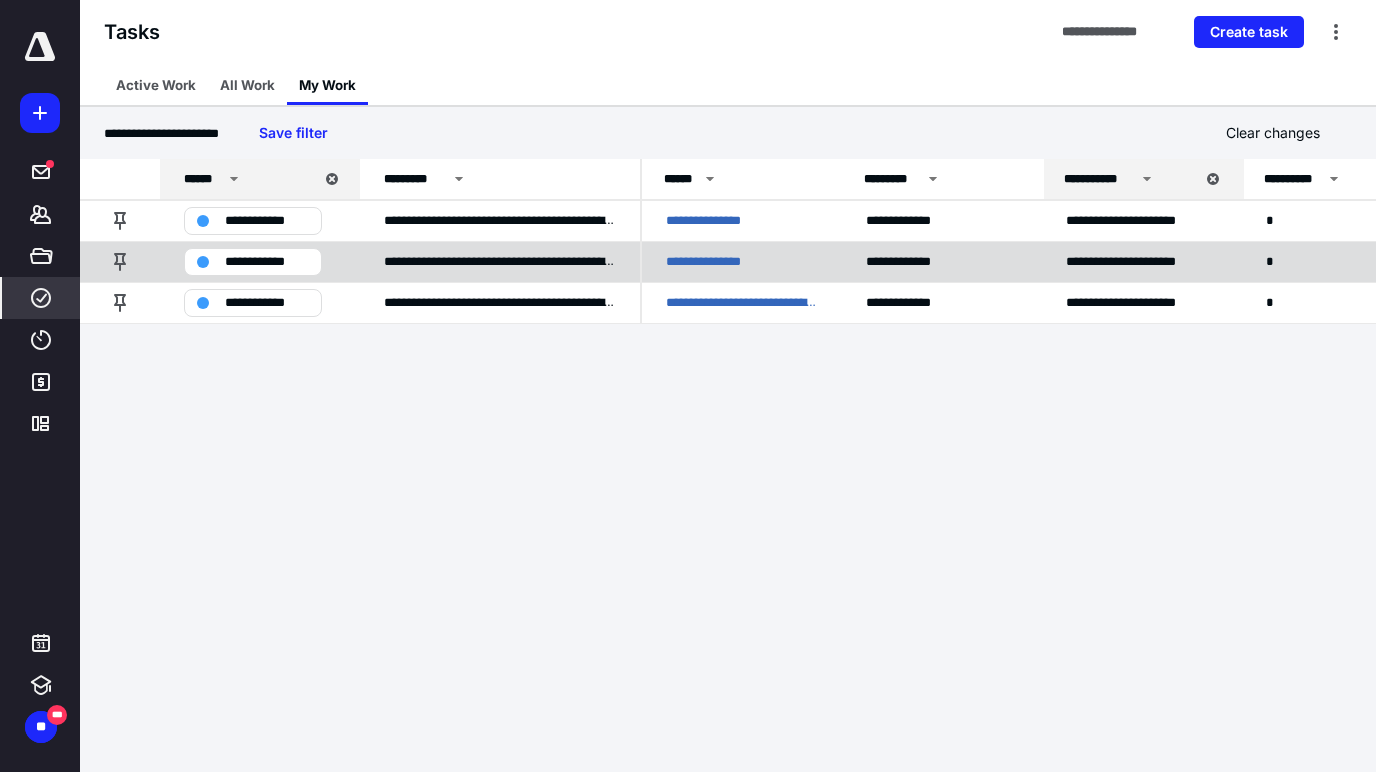 click on "**********" at bounding box center [726, 262] 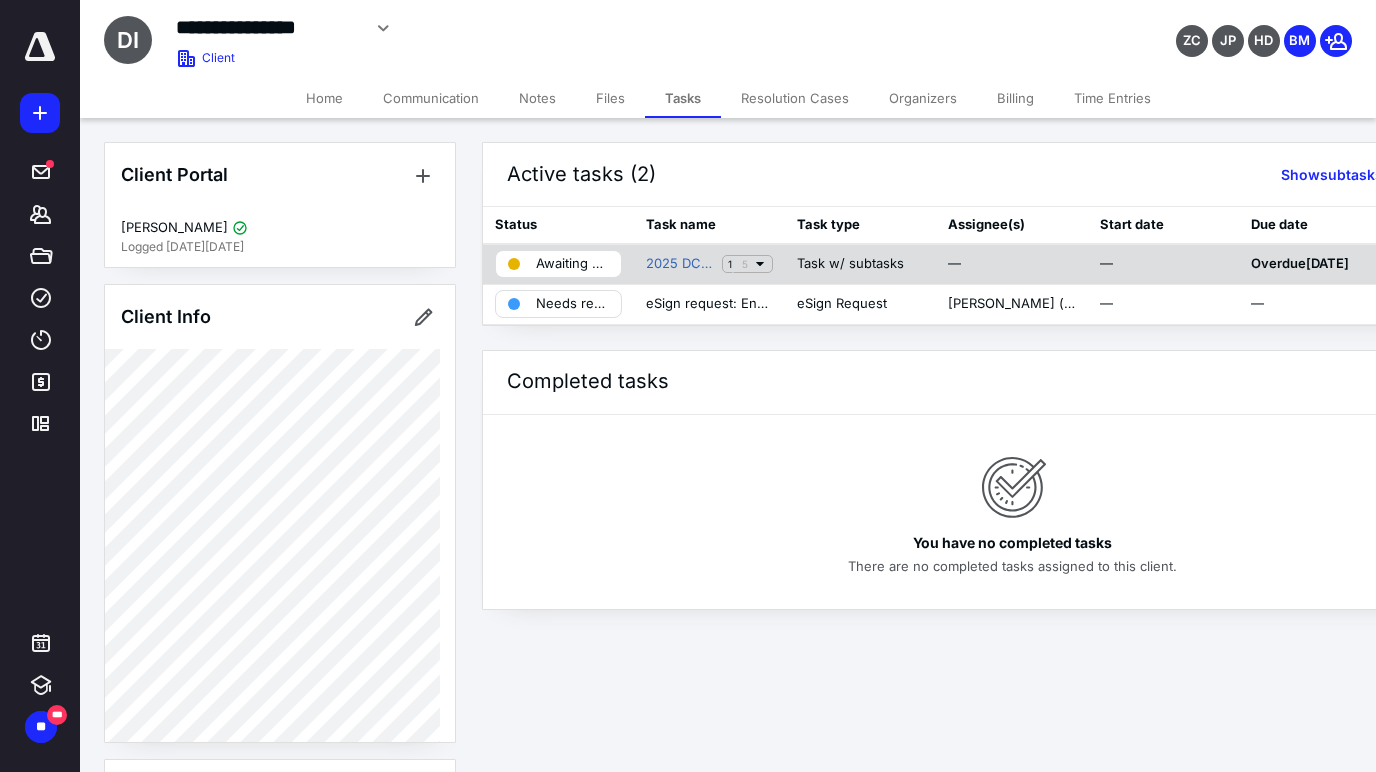 click on "Awaiting Signed Engagement" at bounding box center (572, 264) 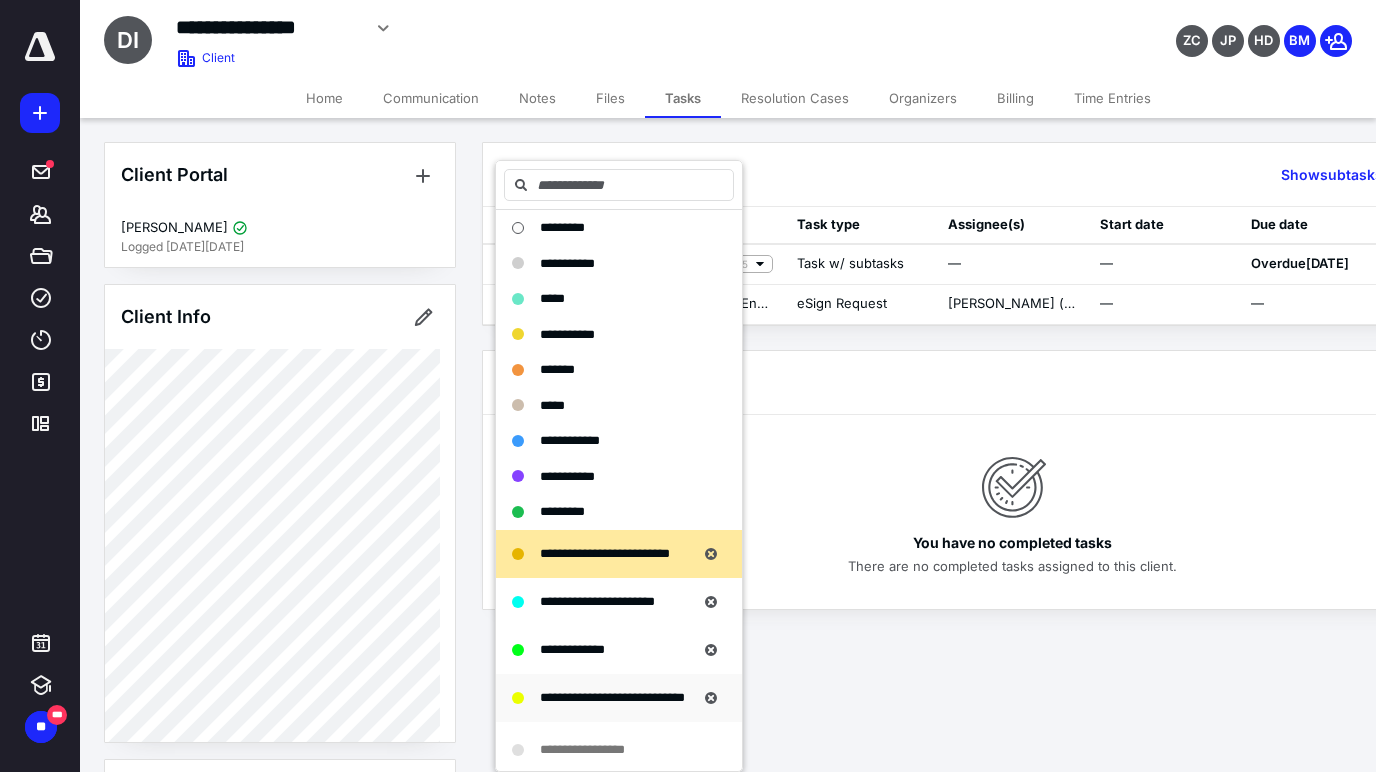 click on "**********" at bounding box center (612, 697) 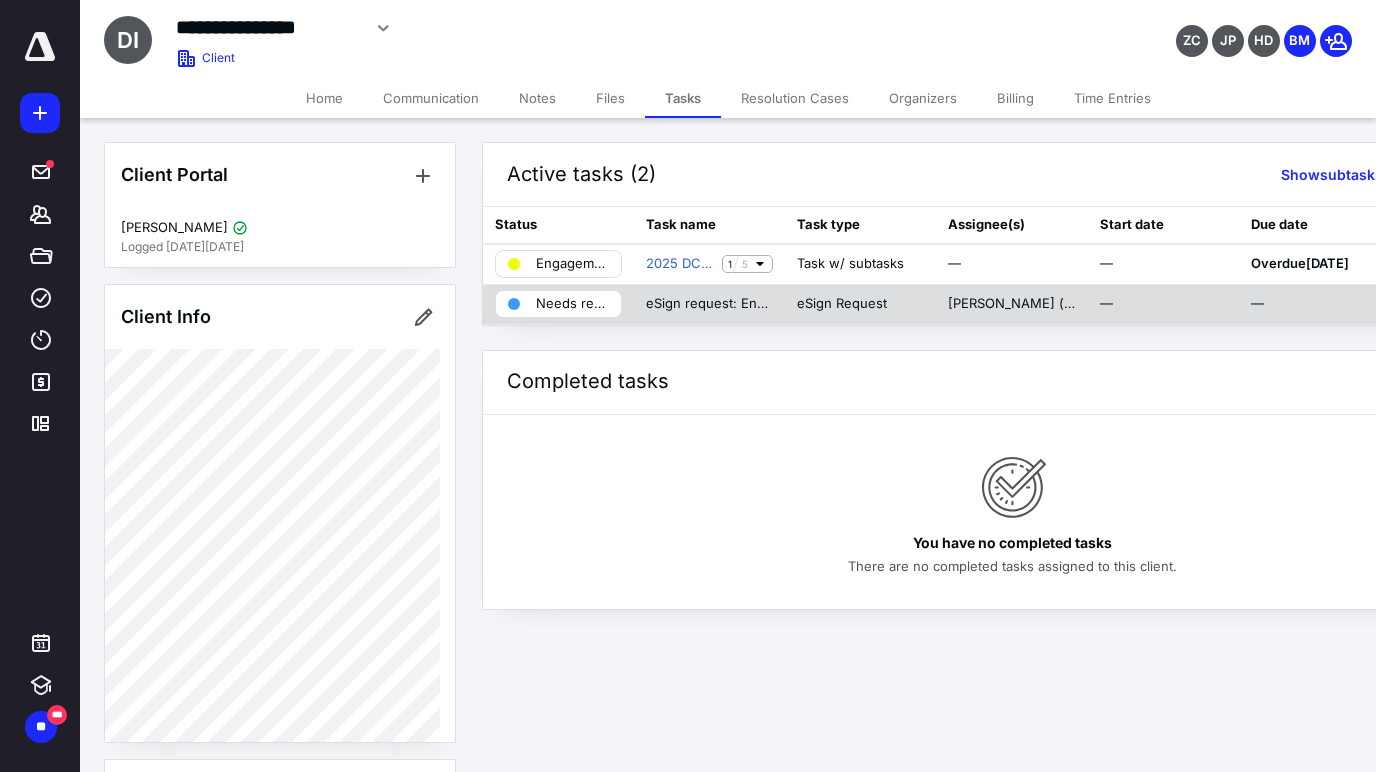 click on "Needs review" at bounding box center (572, 304) 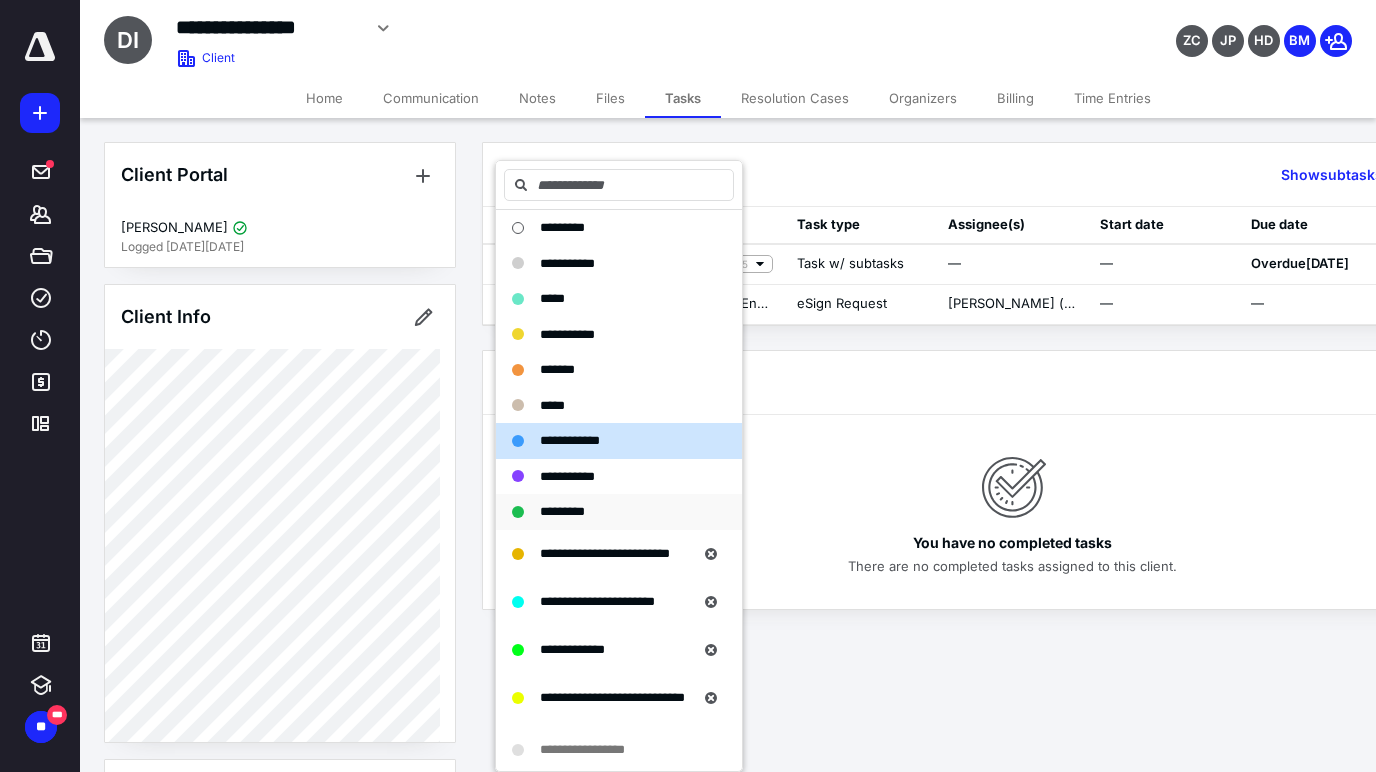 click on "*********" at bounding box center (562, 511) 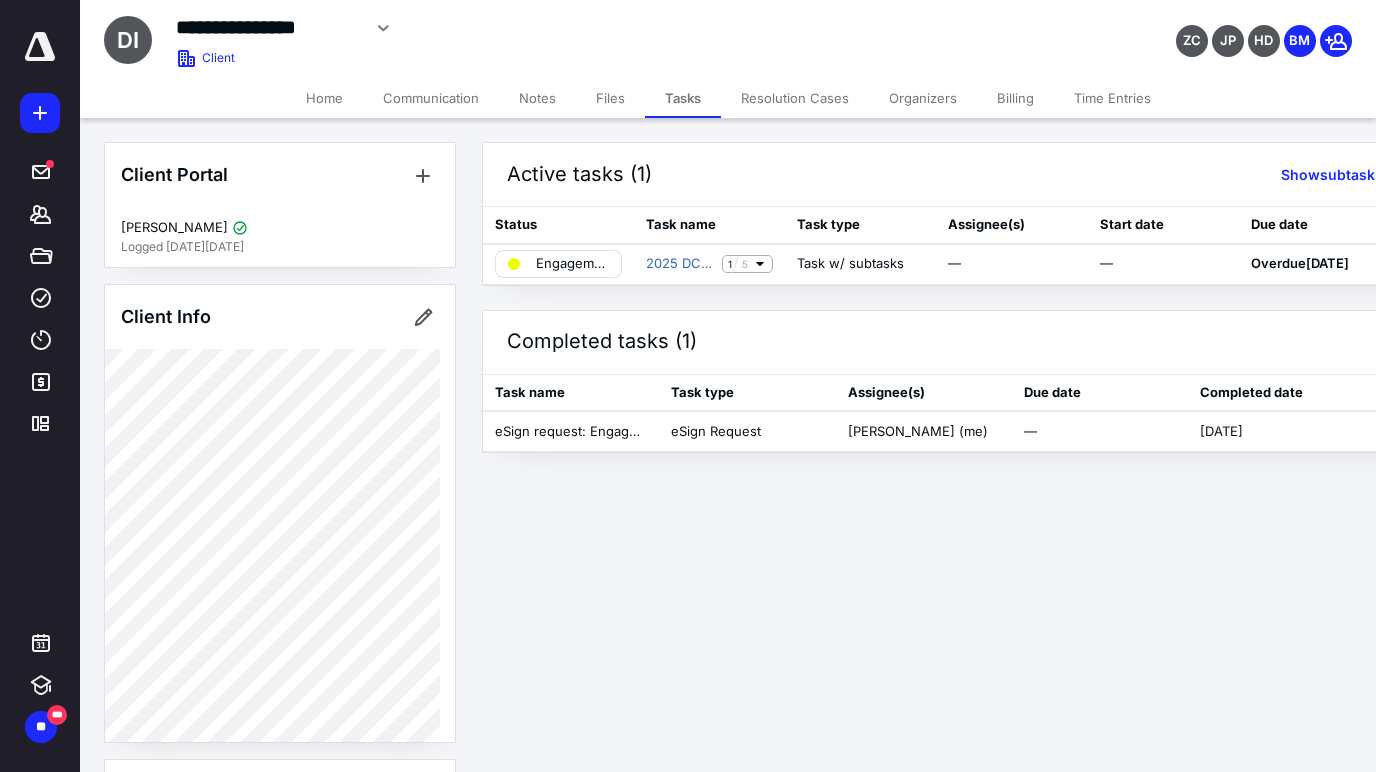 click on "Files" at bounding box center [610, 98] 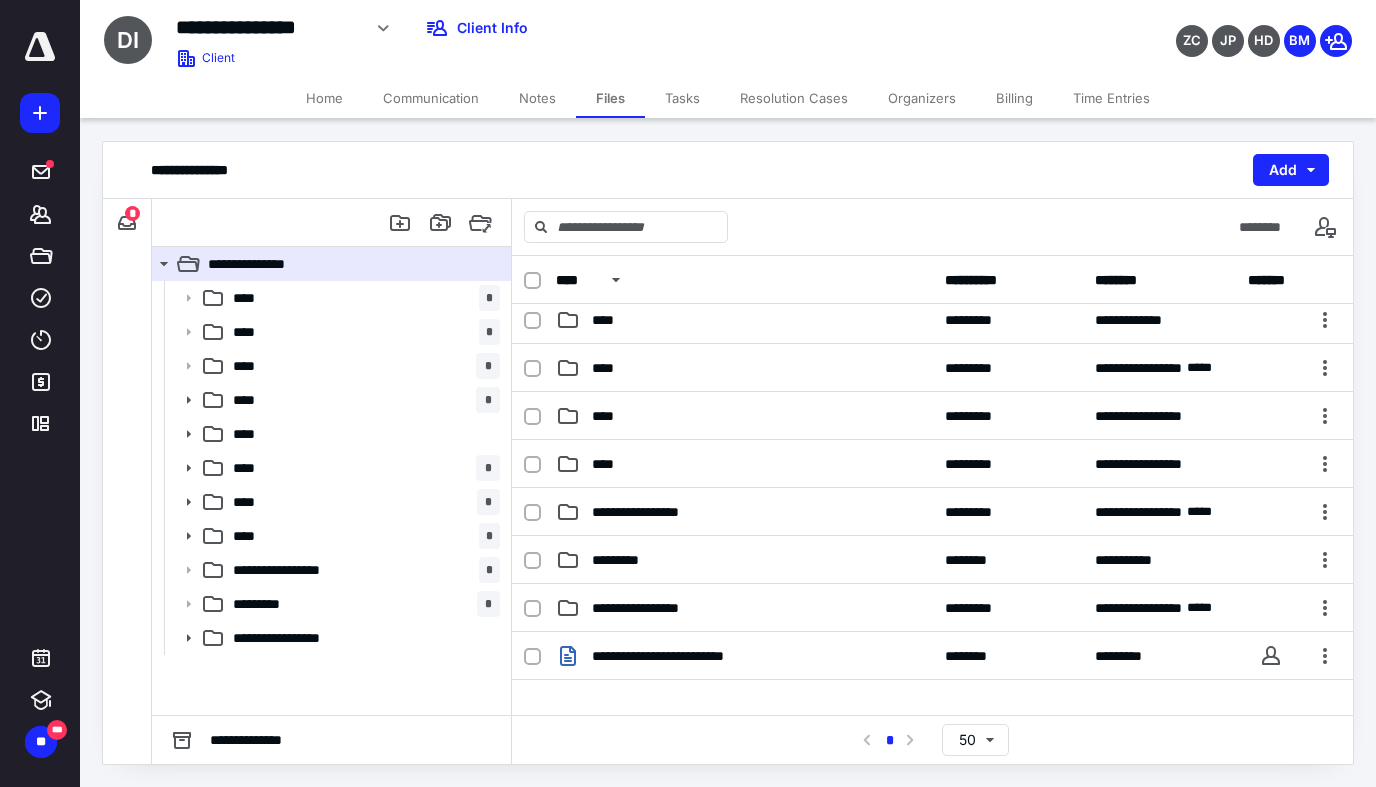 scroll, scrollTop: 300, scrollLeft: 0, axis: vertical 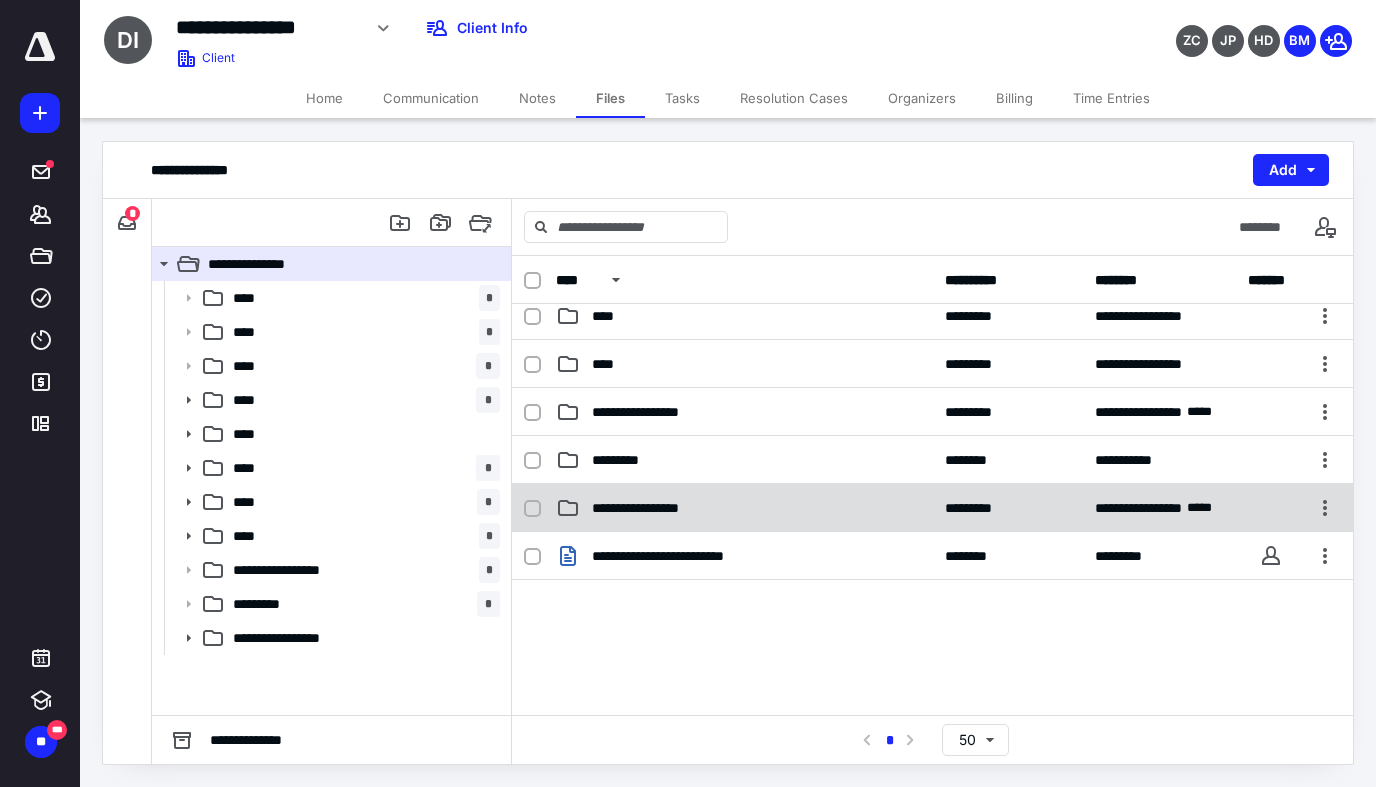 click on "**********" at bounding box center (651, 508) 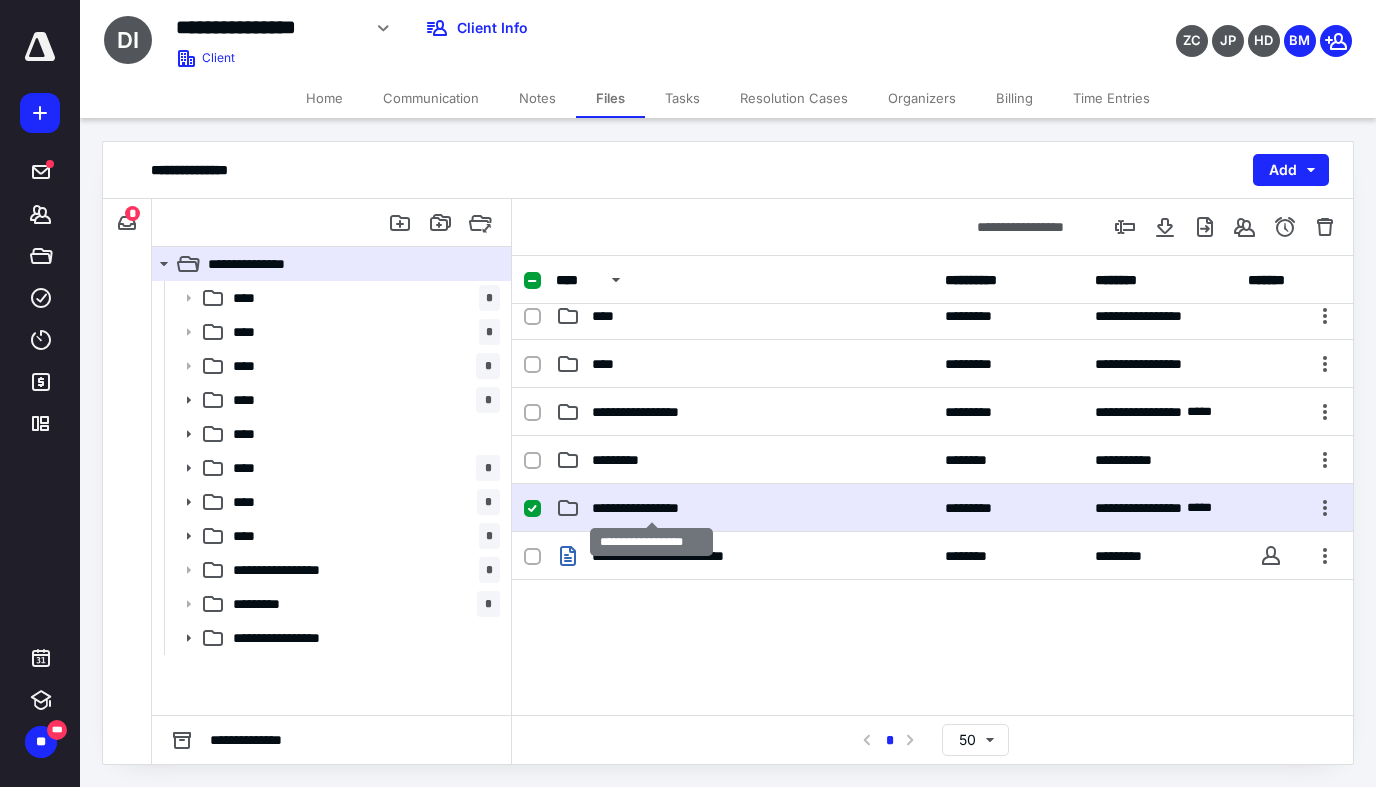 click on "**********" at bounding box center (651, 508) 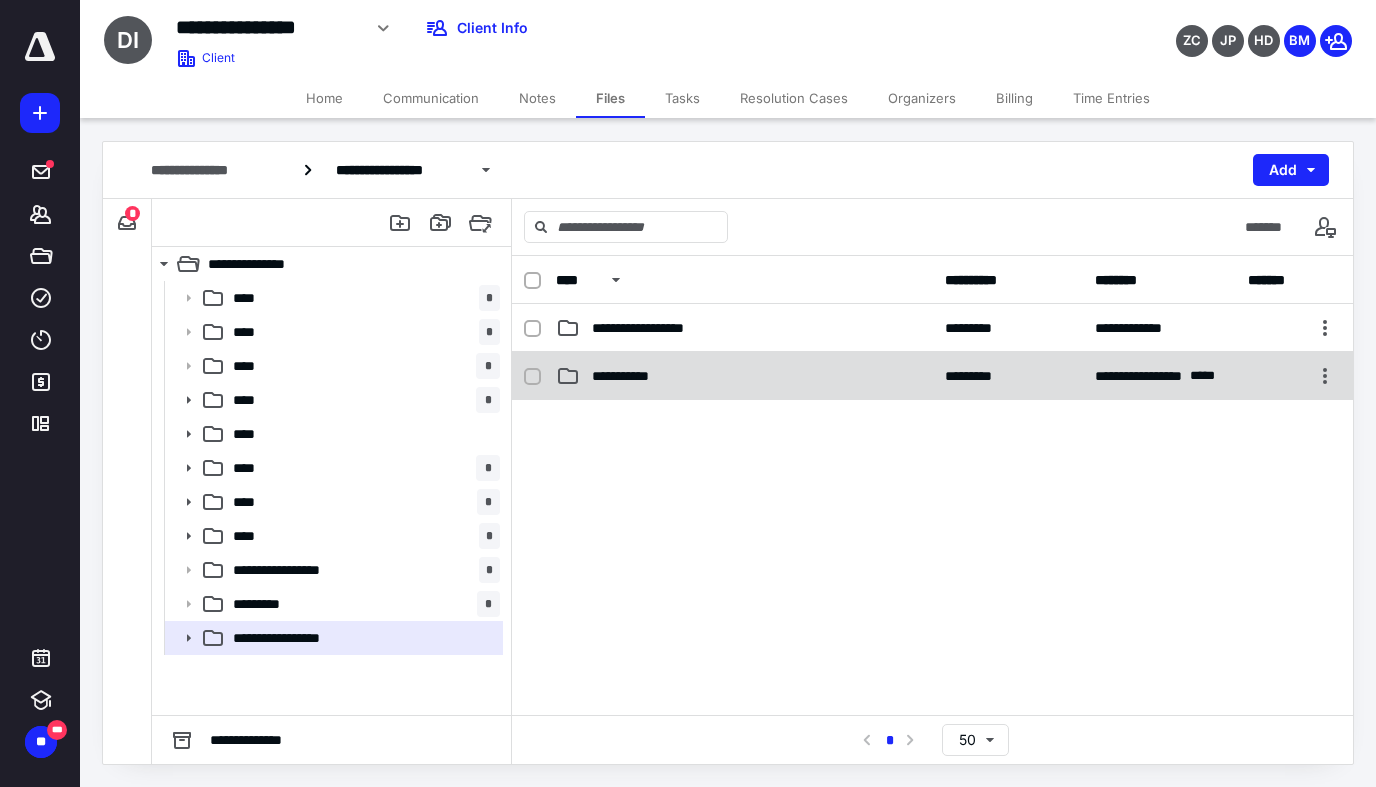 click on "**********" at bounding box center [636, 376] 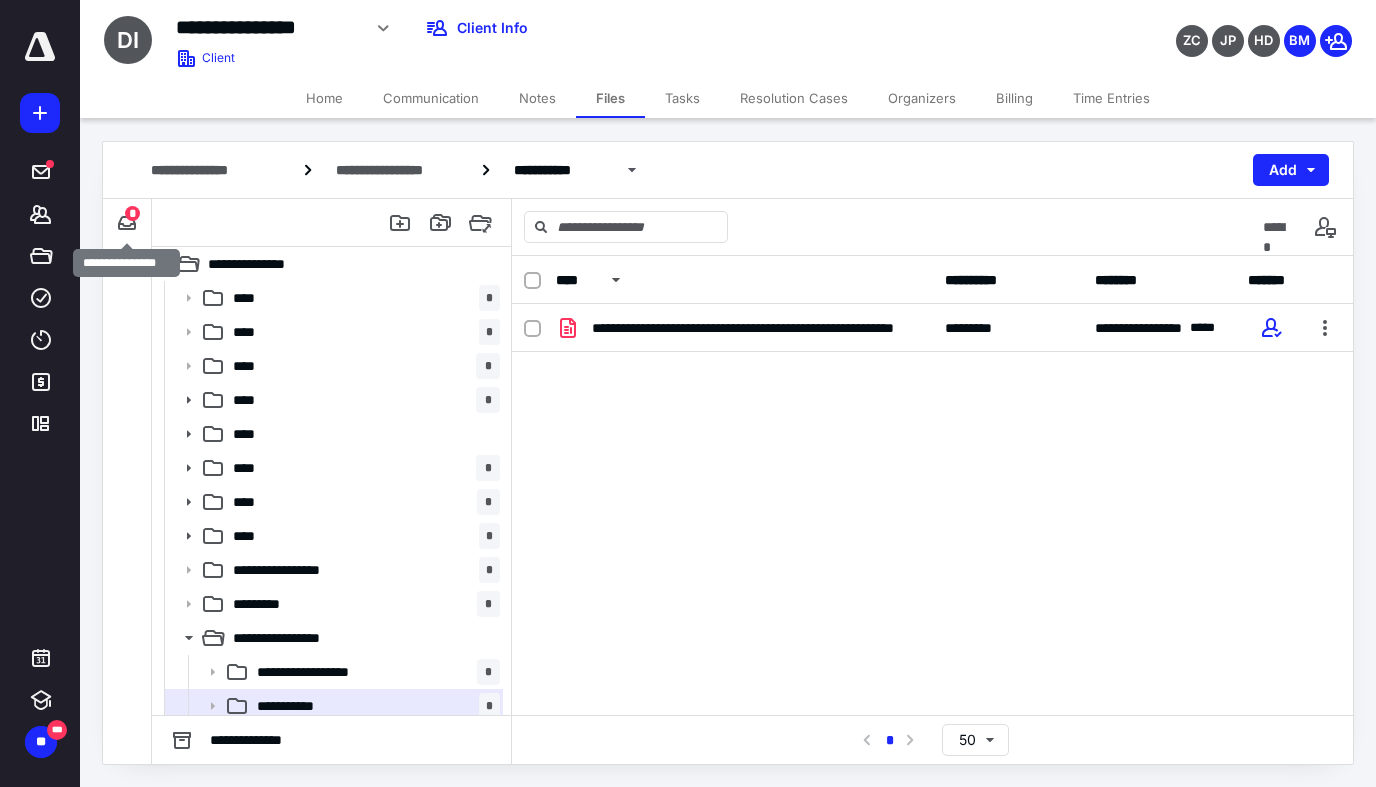 click on "**********" at bounding box center [127, 223] 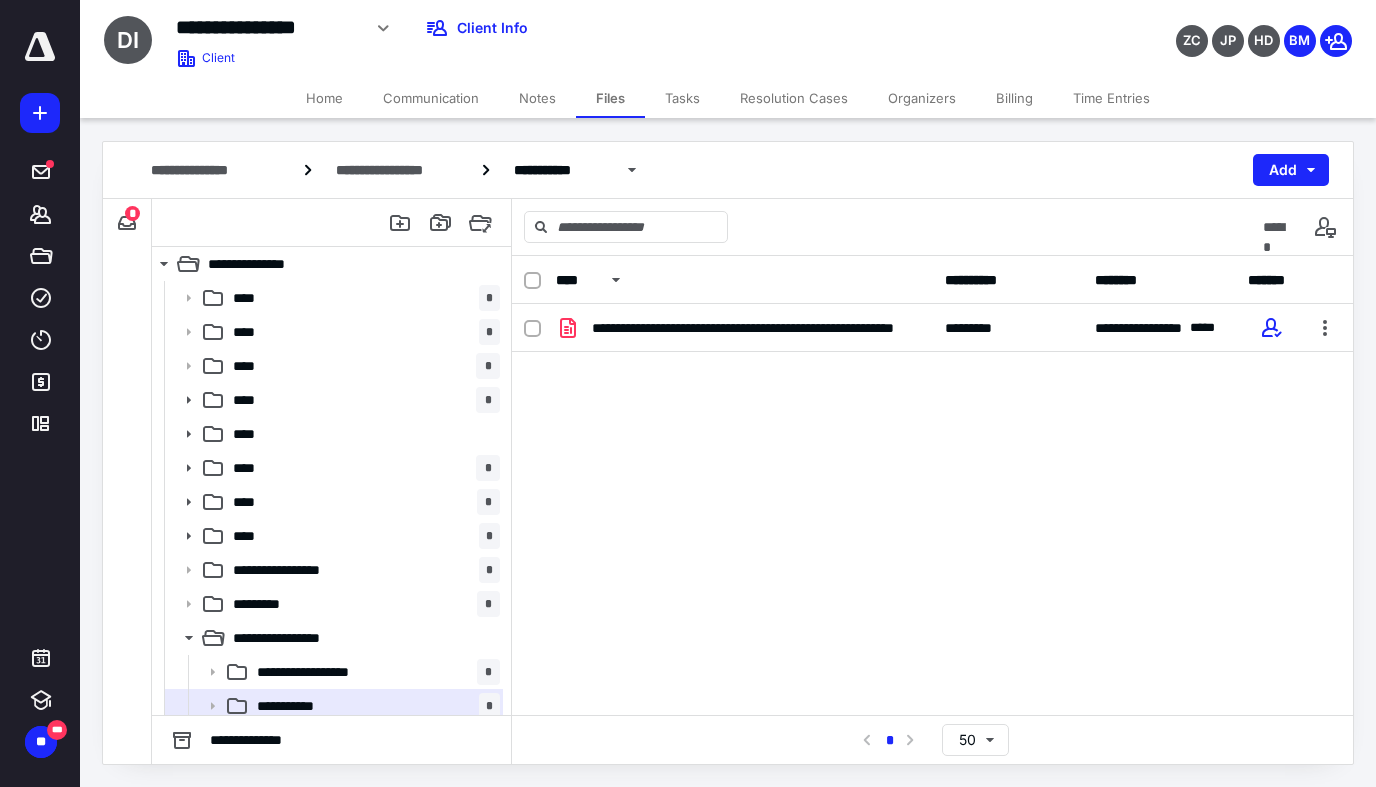 click on "*" at bounding box center (132, 213) 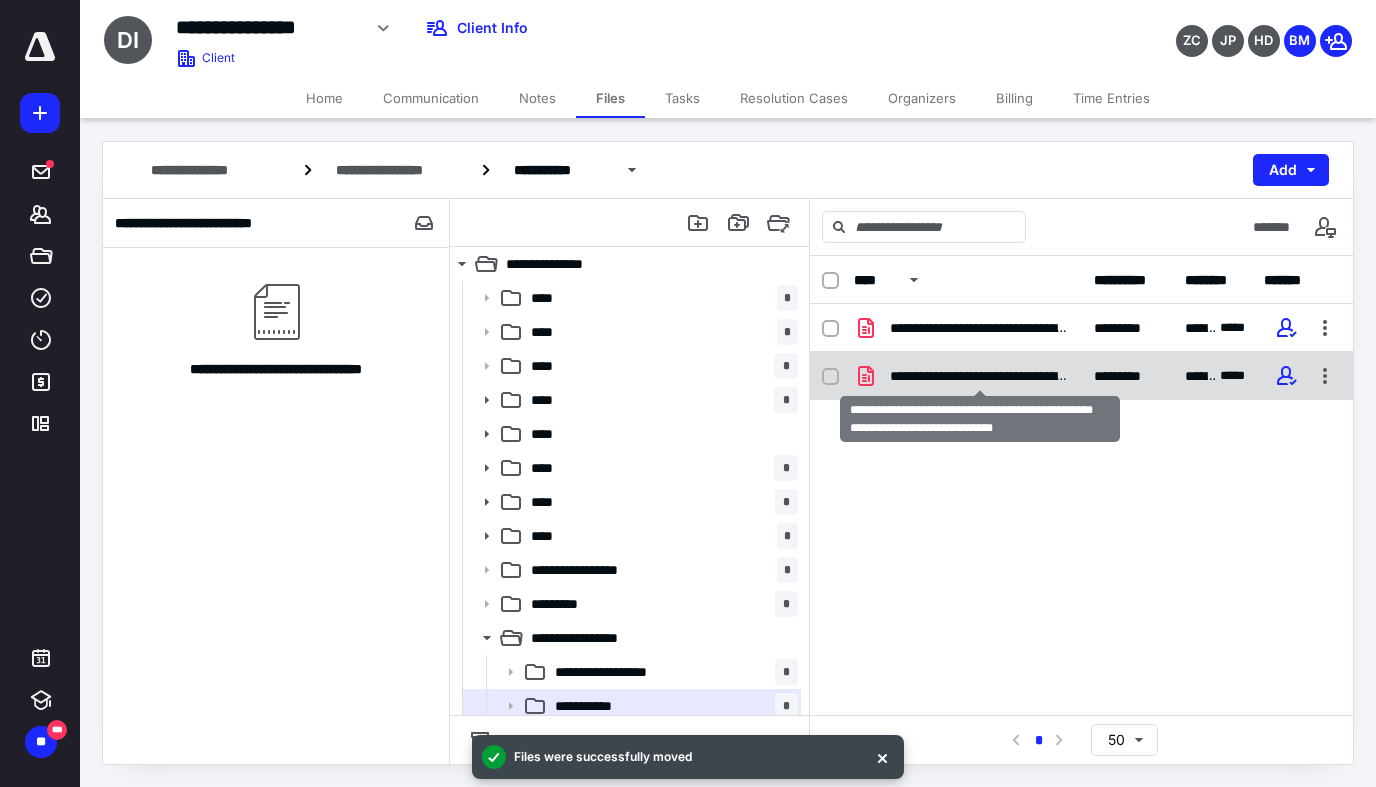 checkbox on "true" 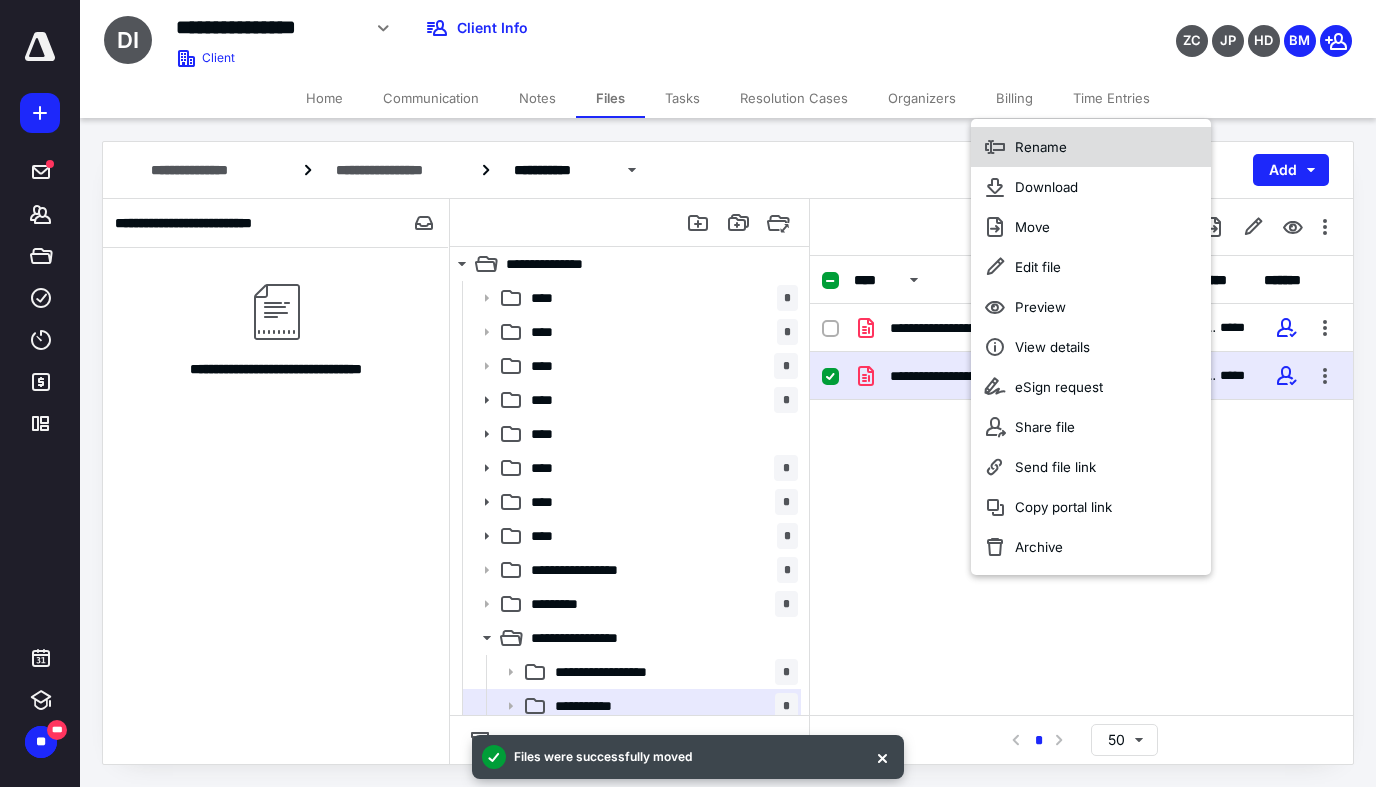 click on "Rename" at bounding box center [1041, 147] 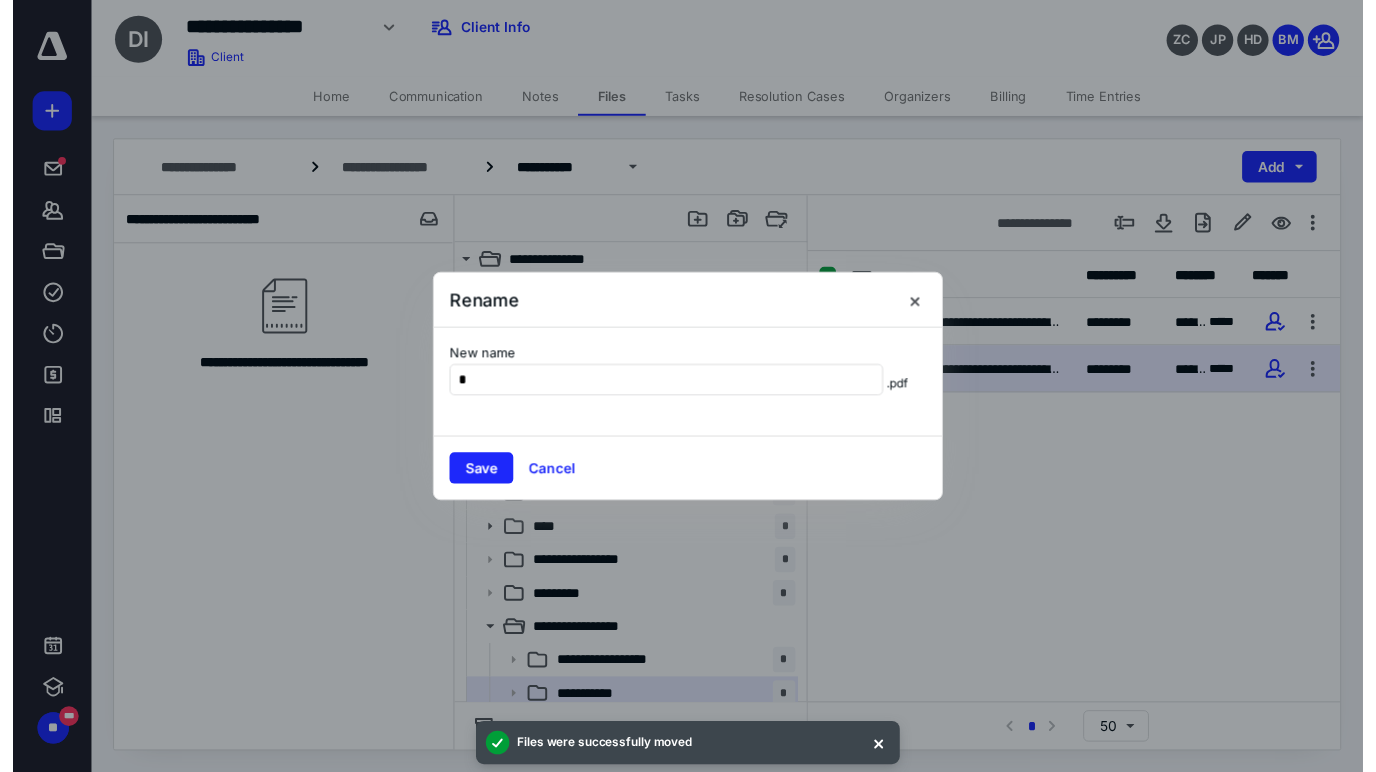 scroll, scrollTop: 0, scrollLeft: 0, axis: both 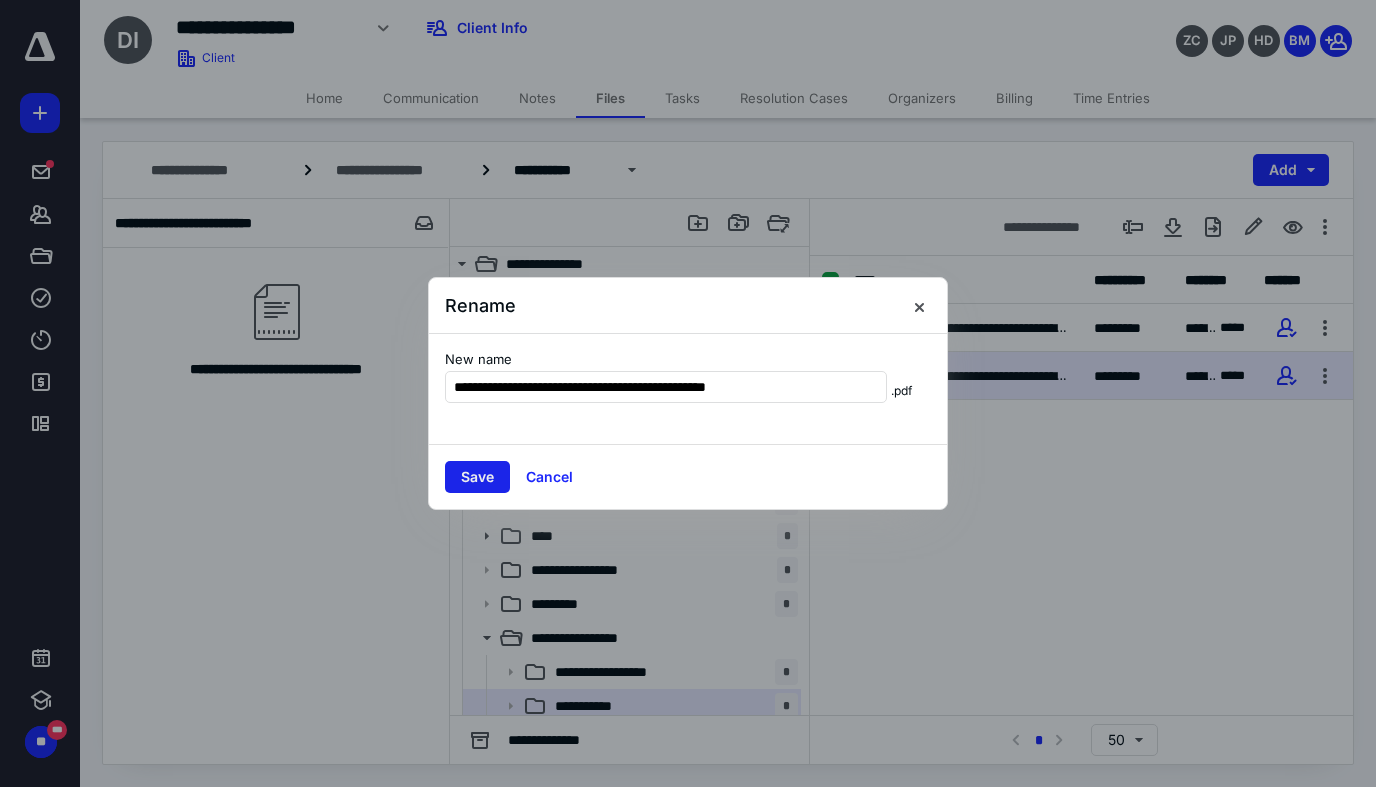 type on "**********" 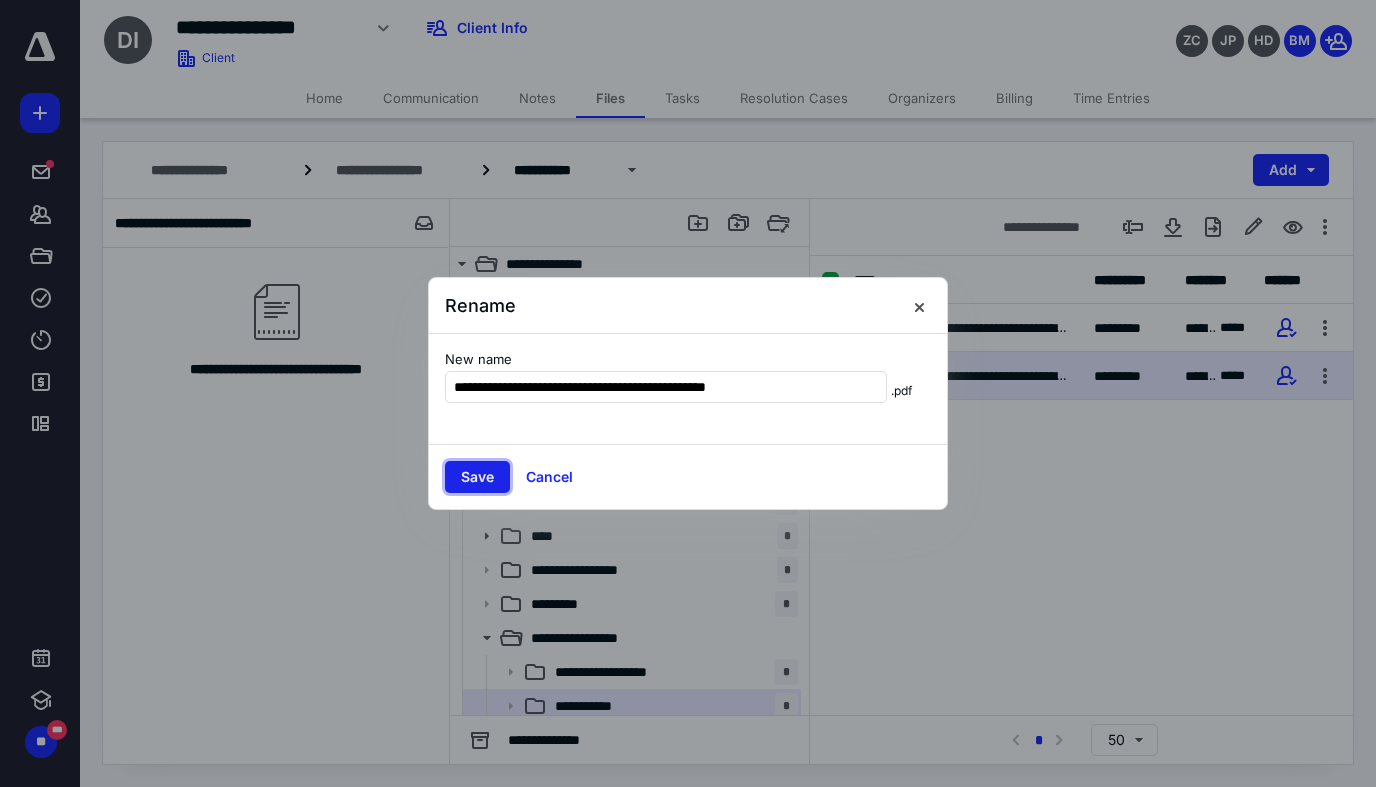 click on "Save" at bounding box center (477, 477) 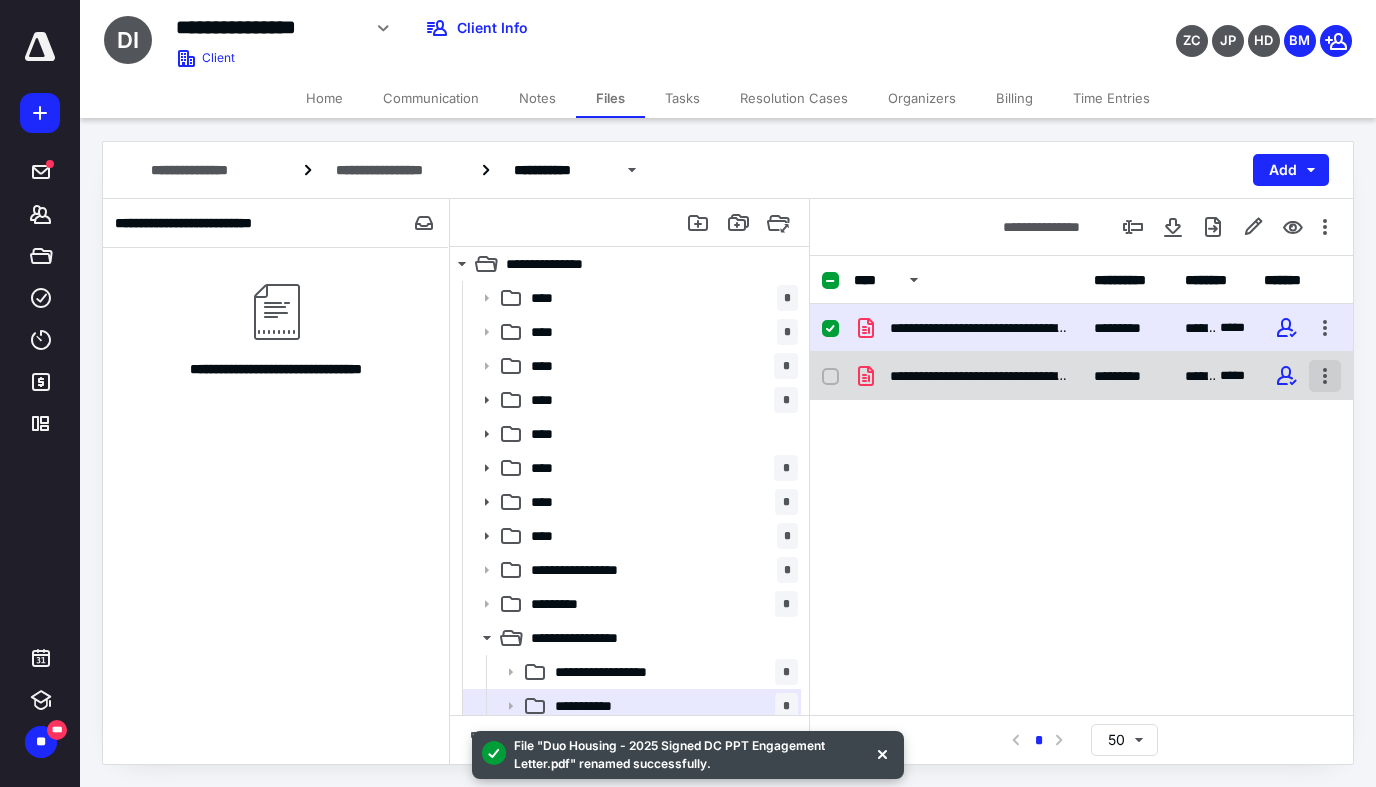 click at bounding box center (1325, 376) 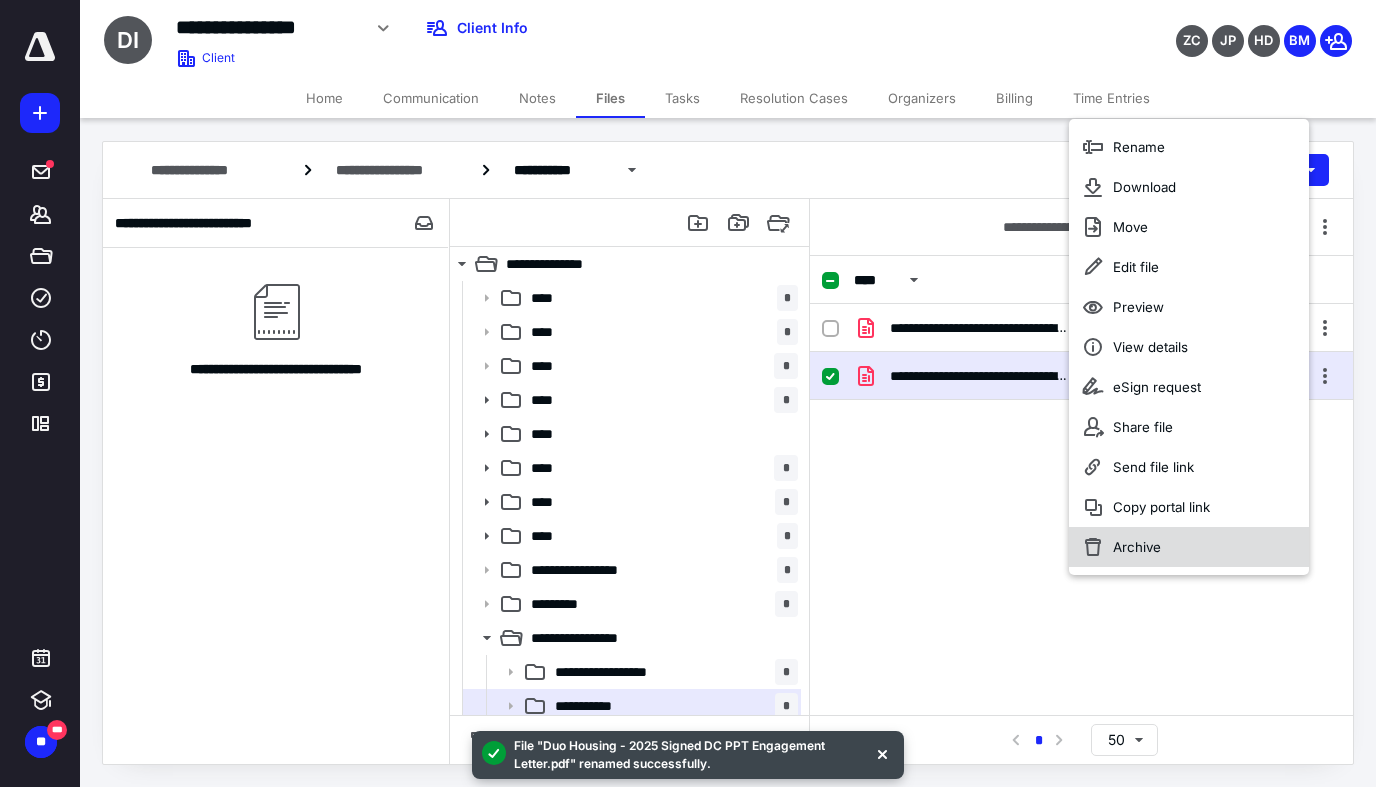 click on "Archive" at bounding box center (1189, 547) 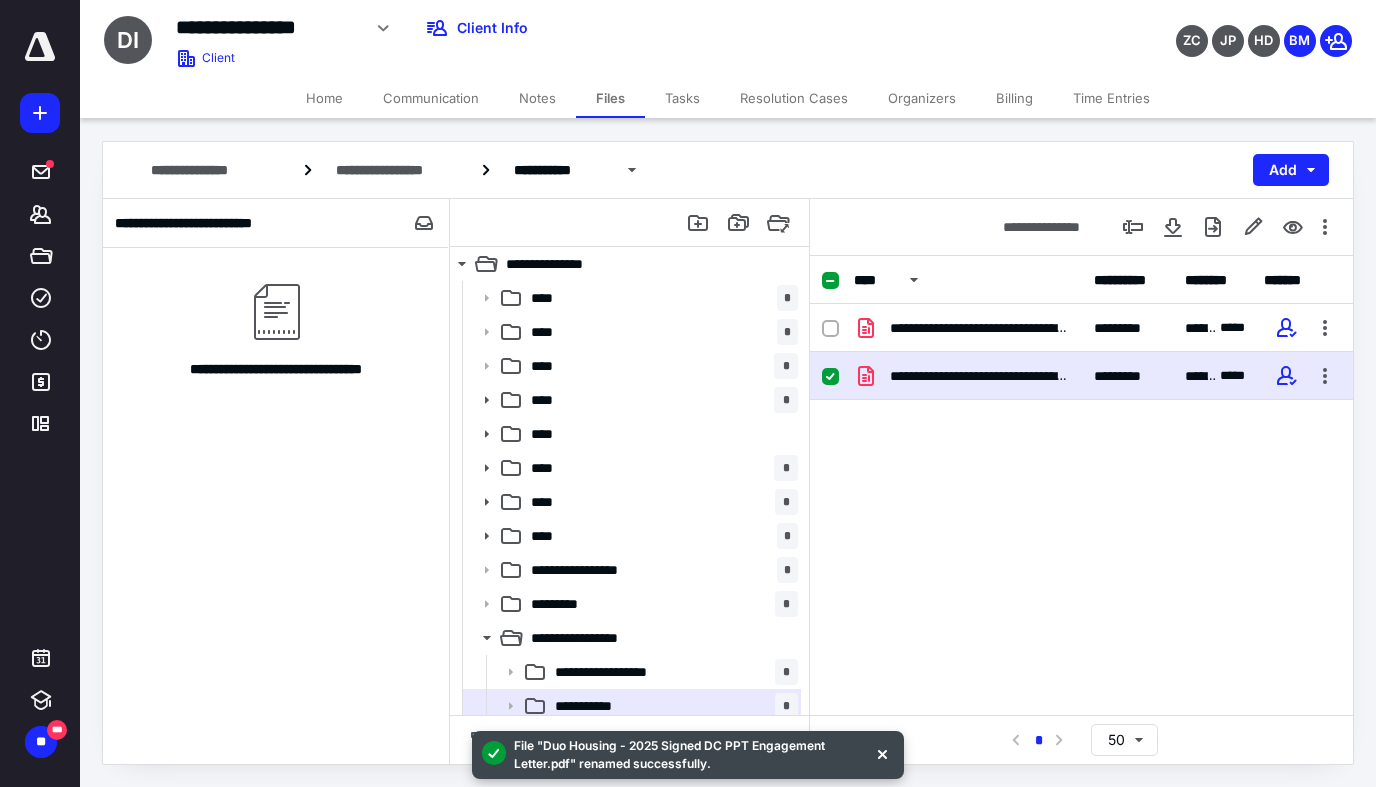 checkbox on "false" 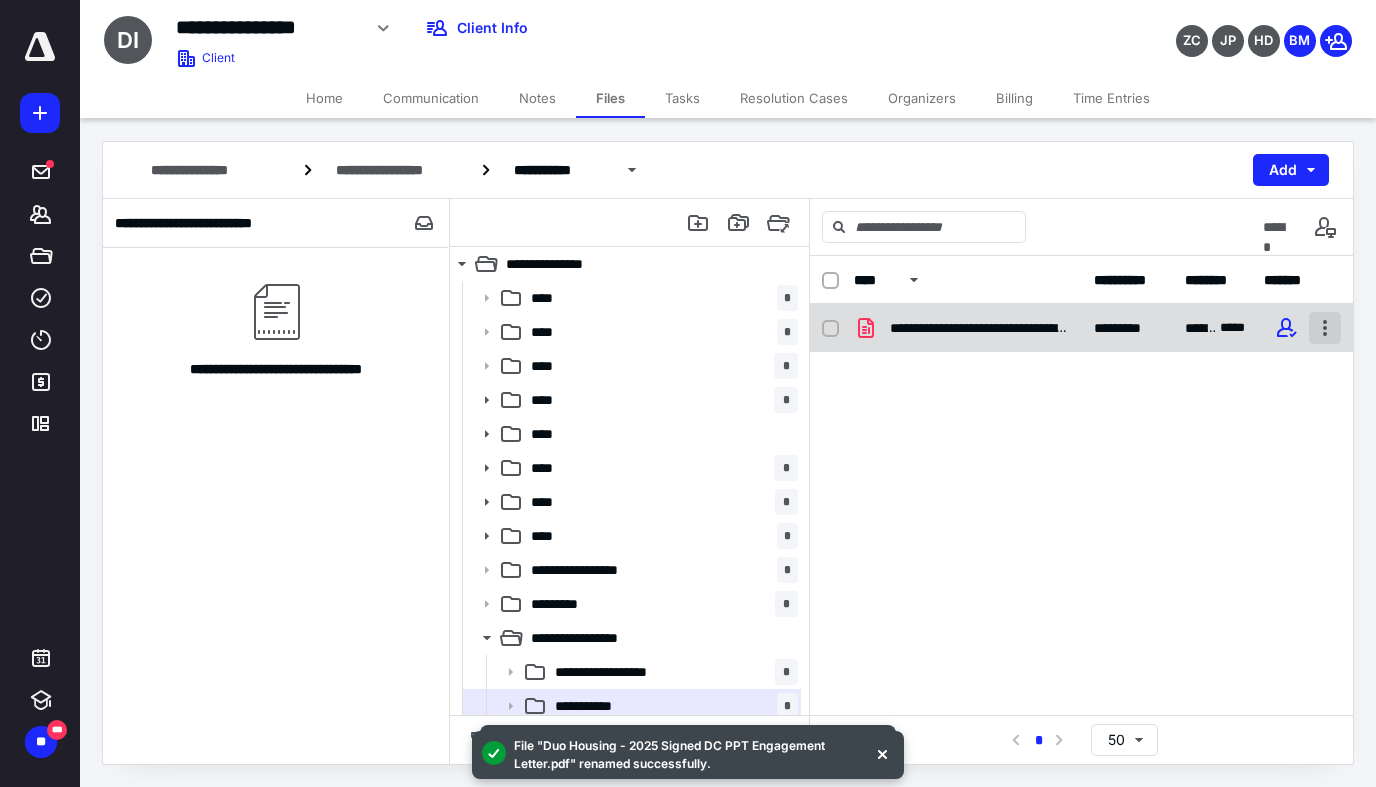 click at bounding box center [1325, 328] 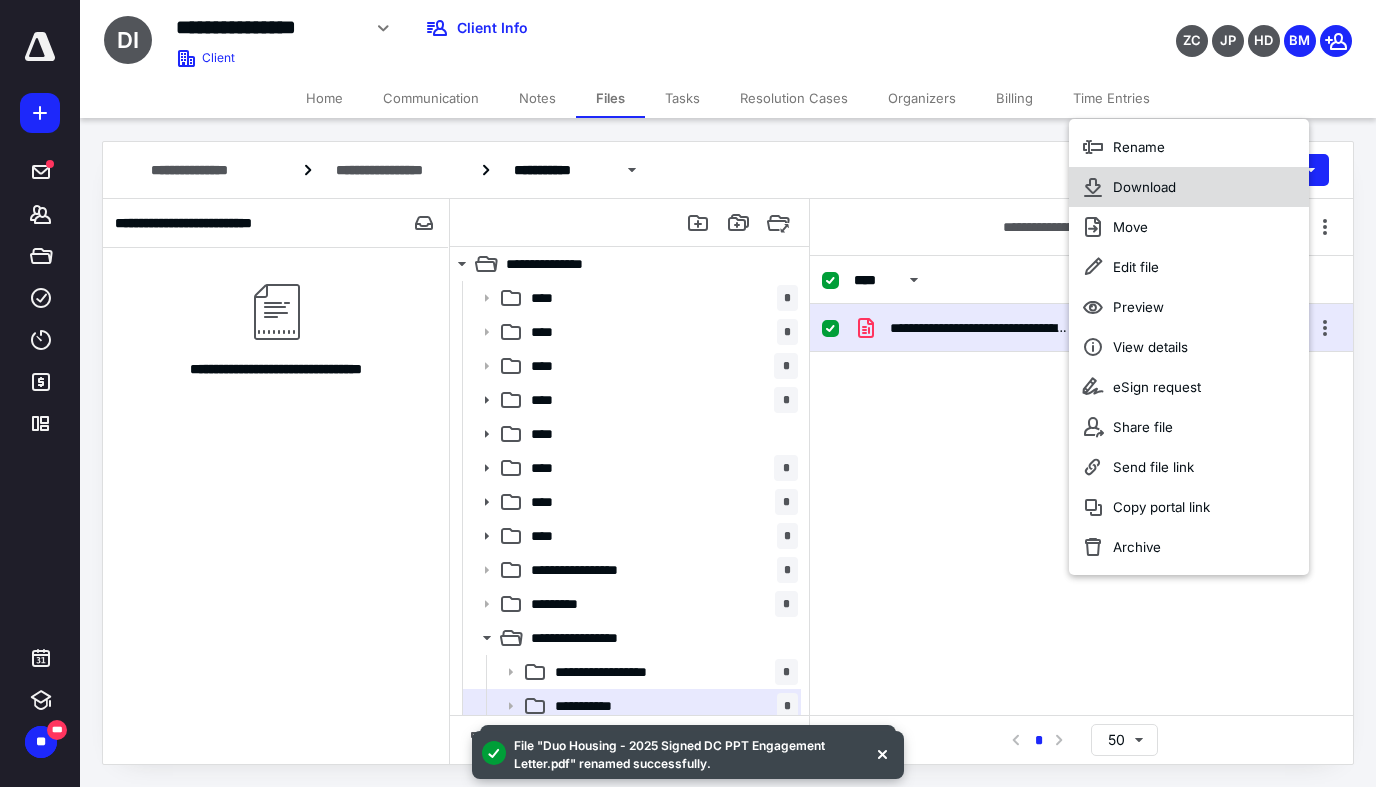 click on "Download" at bounding box center (1144, 187) 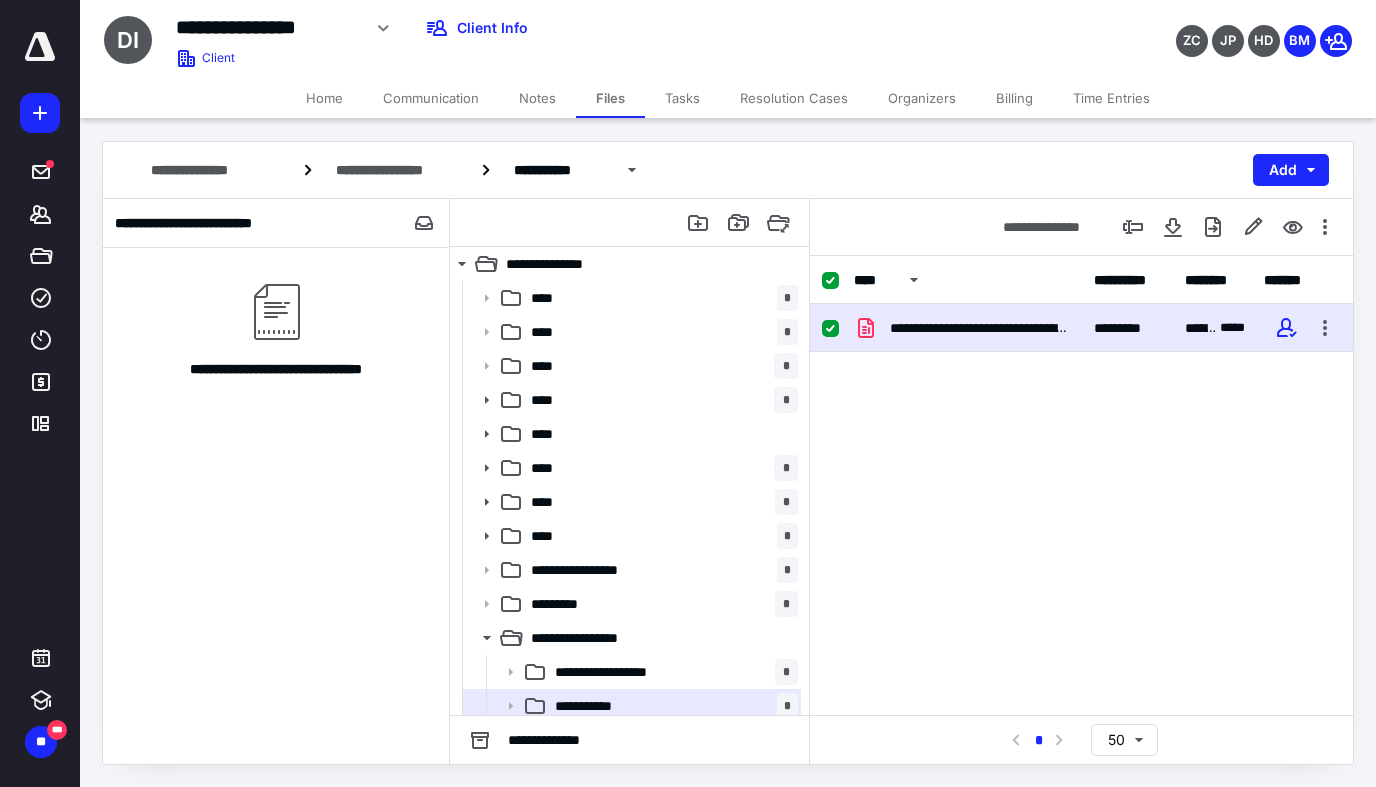 click on "Tasks" at bounding box center [682, 98] 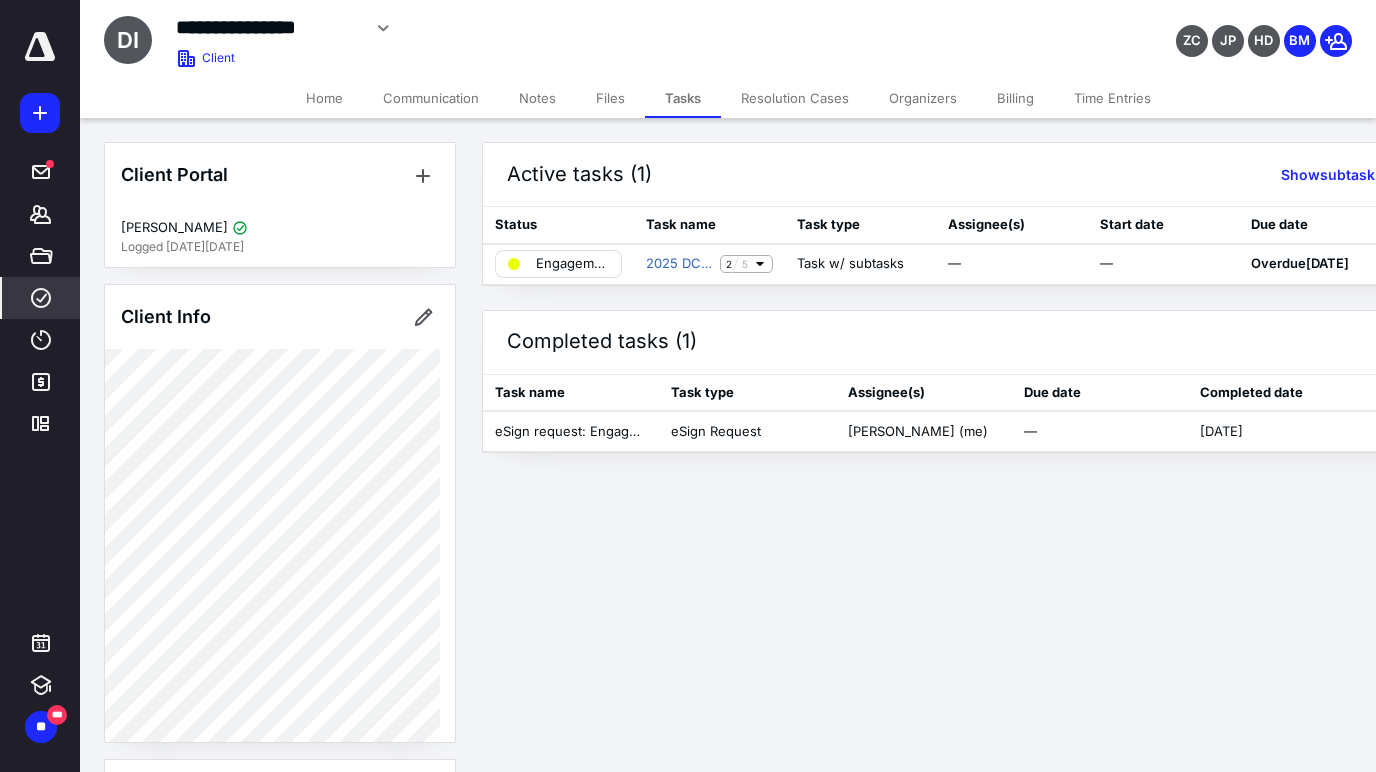 click on "****" at bounding box center (41, 298) 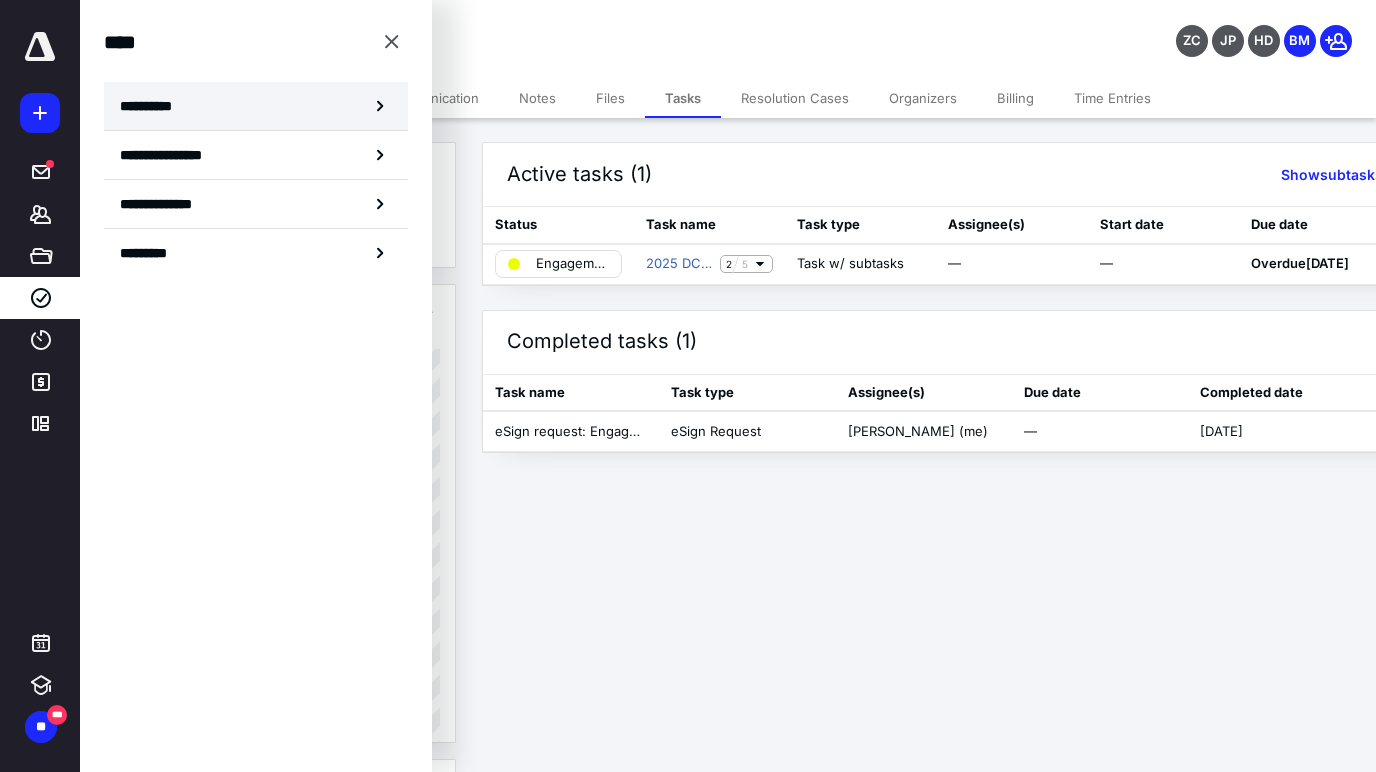 click on "**********" at bounding box center (256, 106) 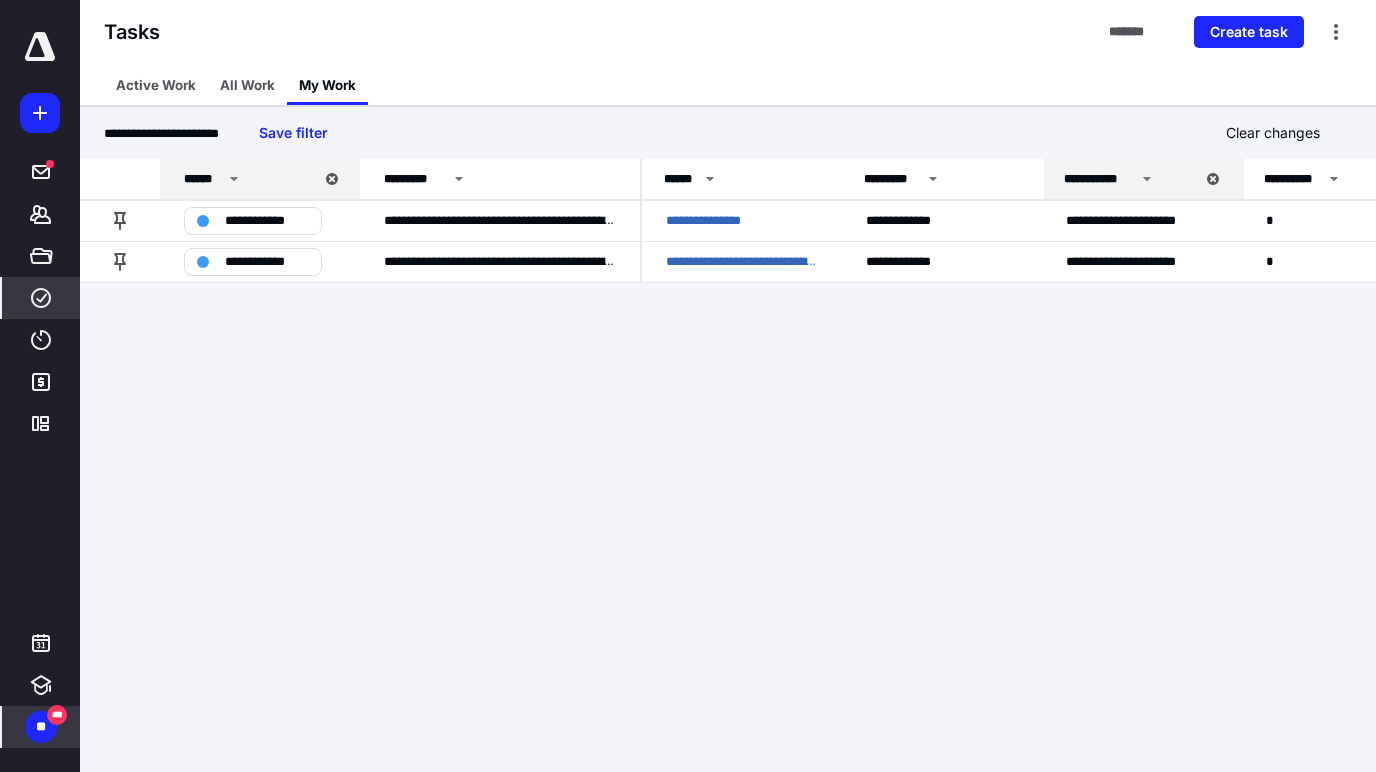 click on "**" at bounding box center (41, 727) 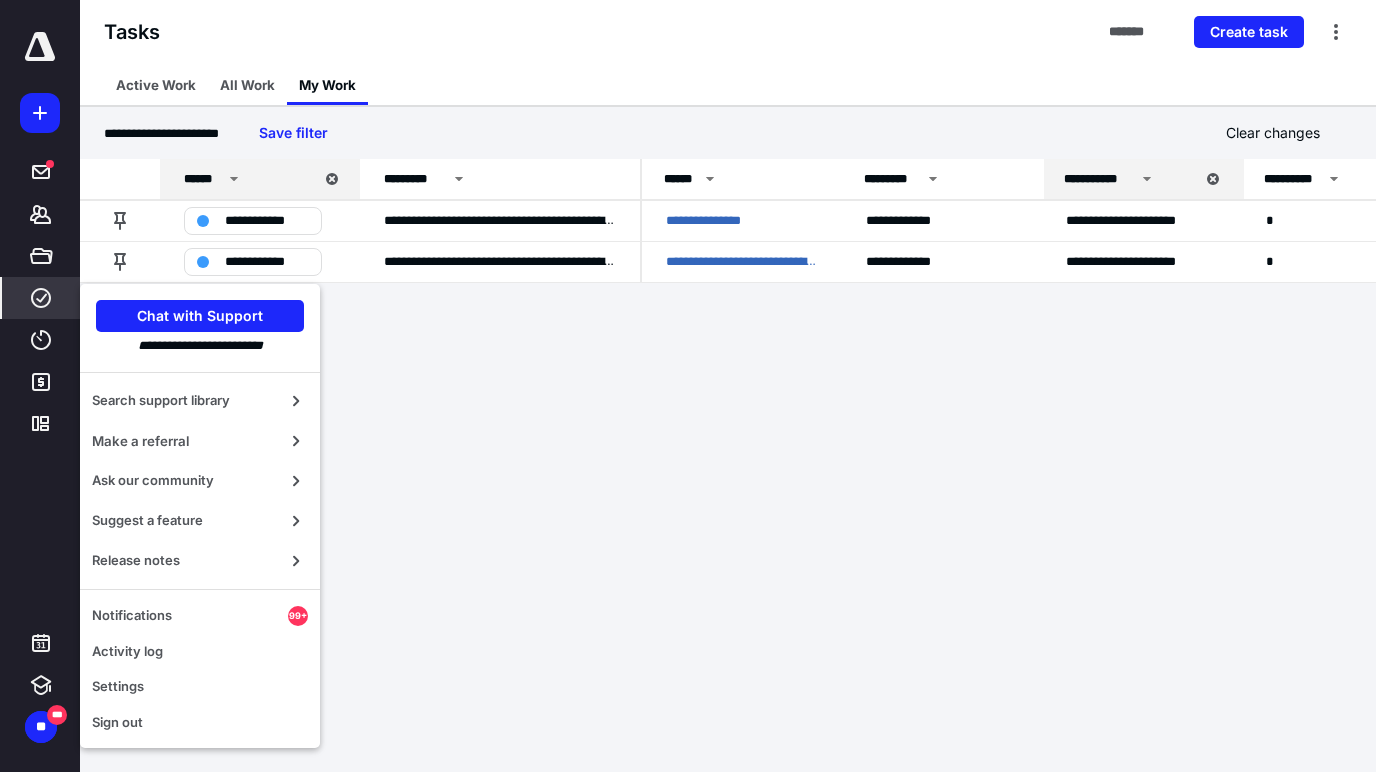 click on "**********" at bounding box center (688, 386) 